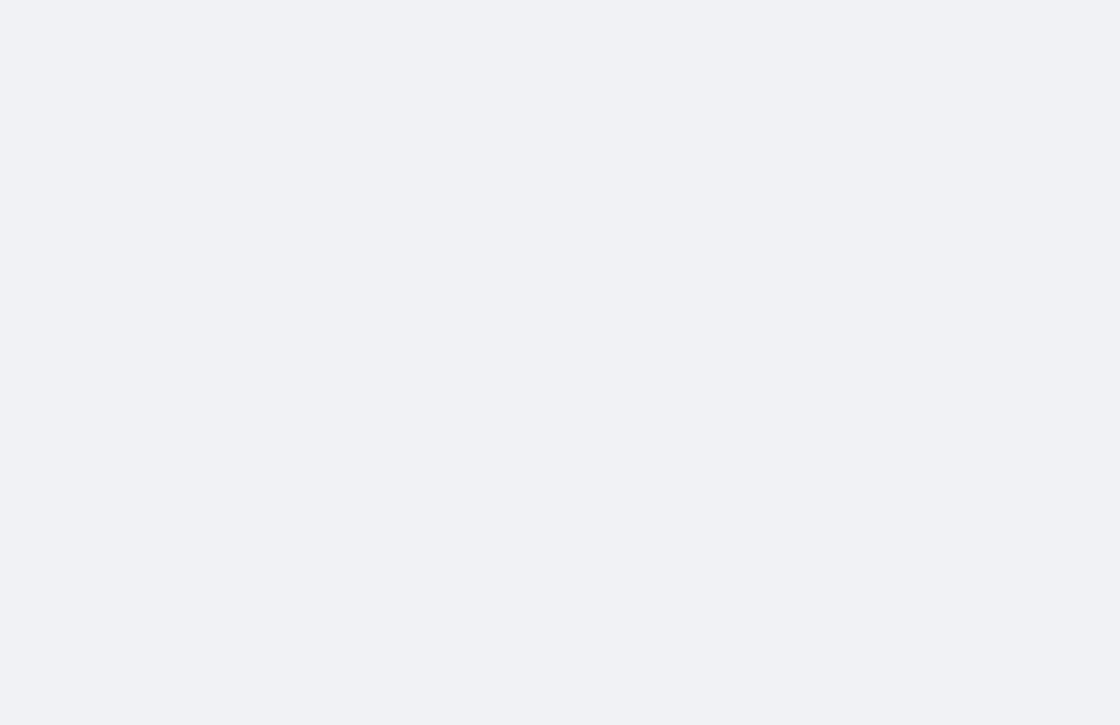 scroll, scrollTop: 0, scrollLeft: 0, axis: both 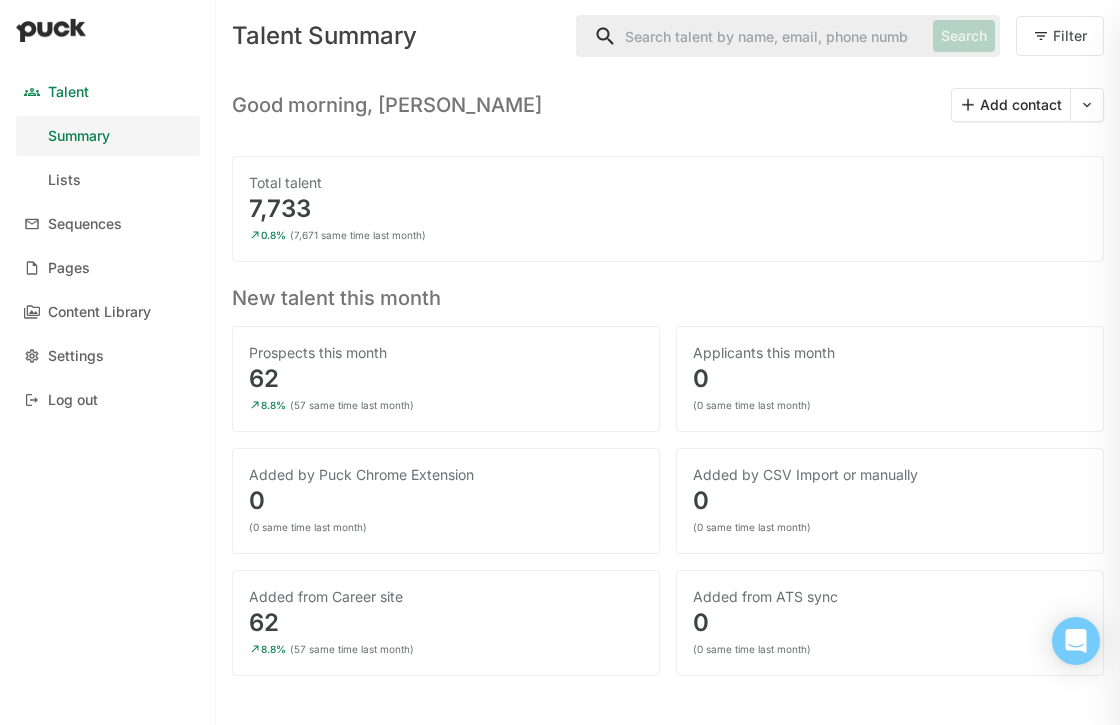 drag, startPoint x: 554, startPoint y: 128, endPoint x: 527, endPoint y: 127, distance: 27.018513 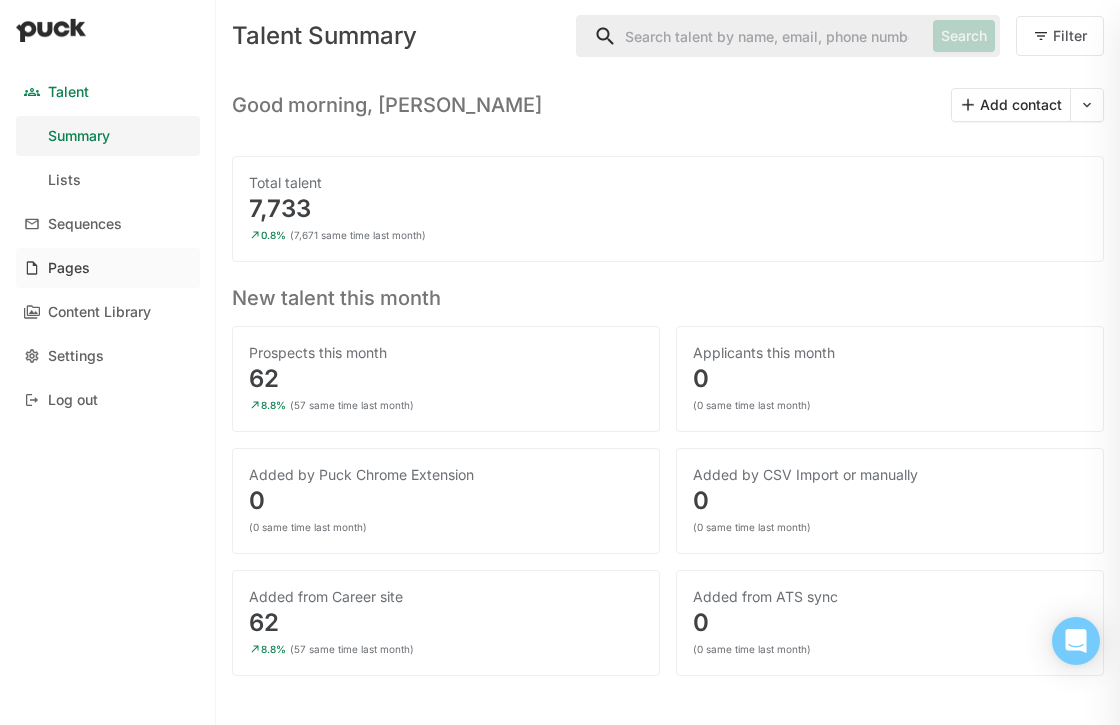 click on "Pages" at bounding box center (69, 268) 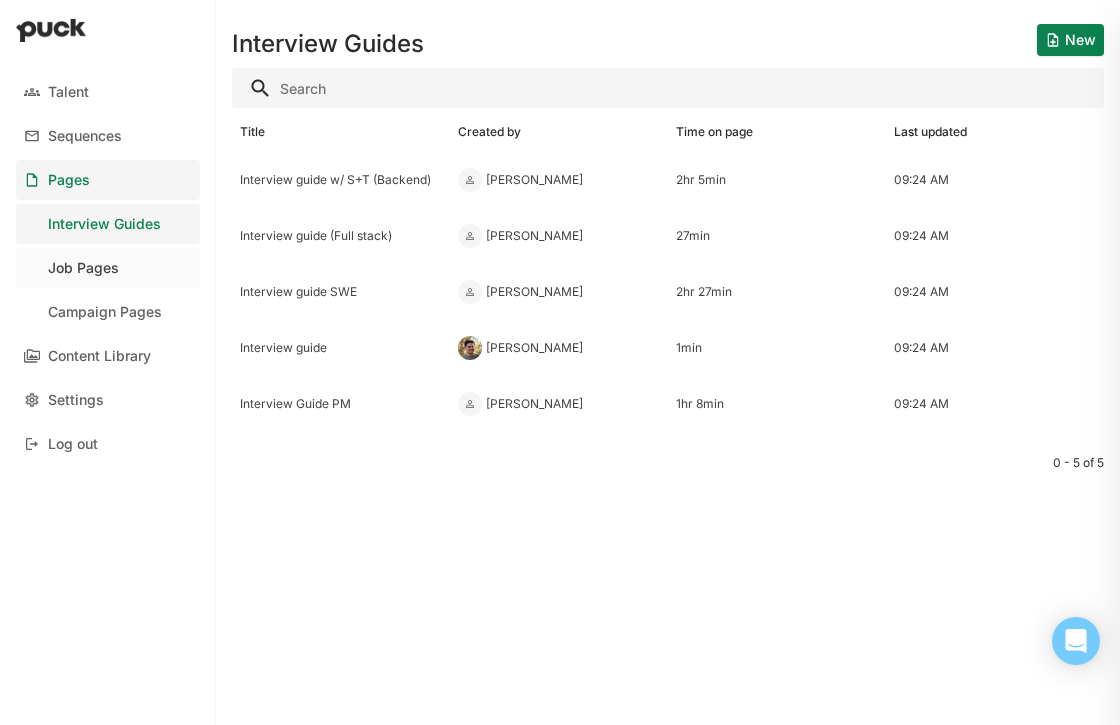 click on "Job Pages" at bounding box center (83, 268) 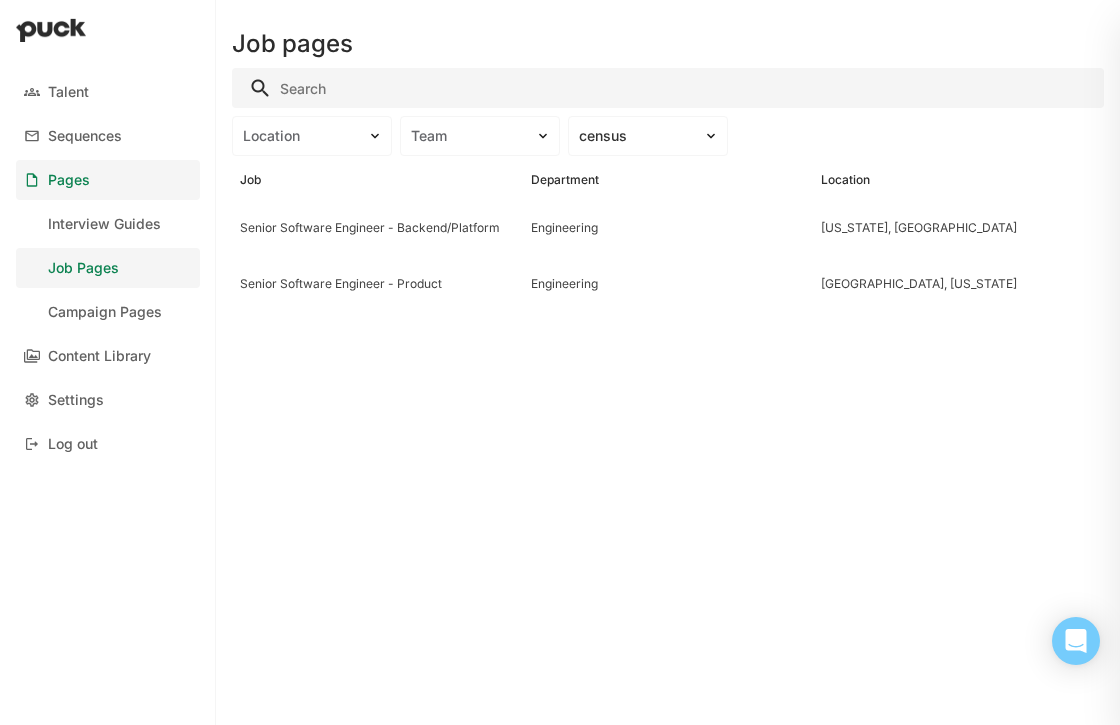 click on "Senior Software Engineer - Backend/Platform" at bounding box center (377, 228) 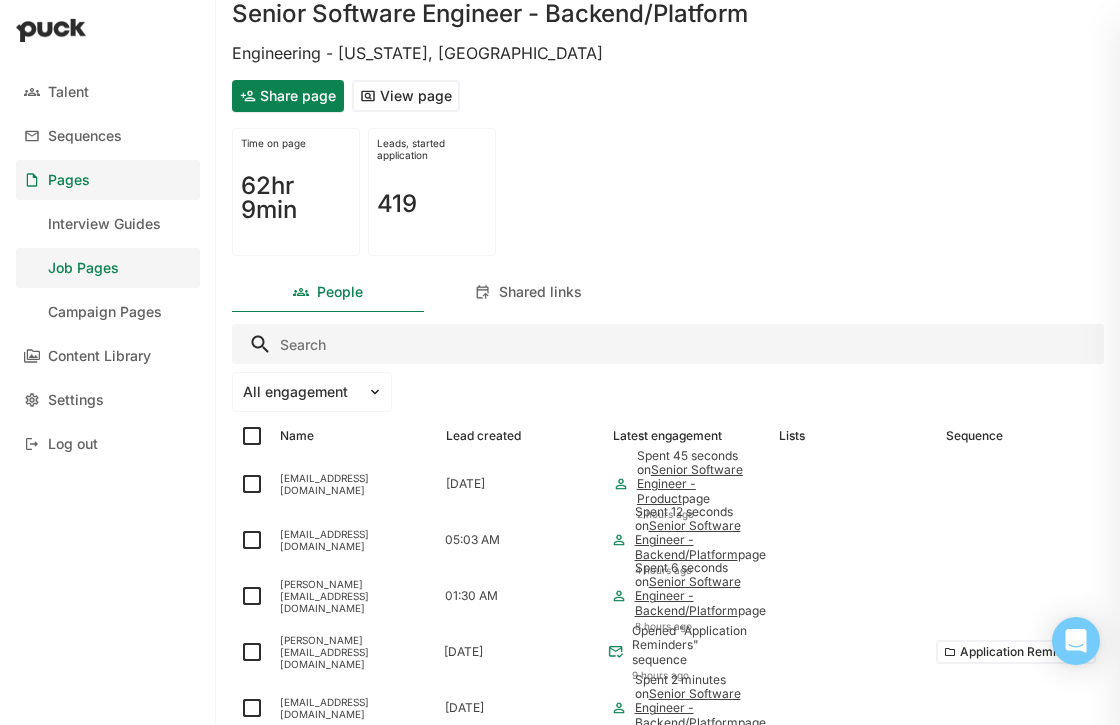 scroll, scrollTop: 50, scrollLeft: 0, axis: vertical 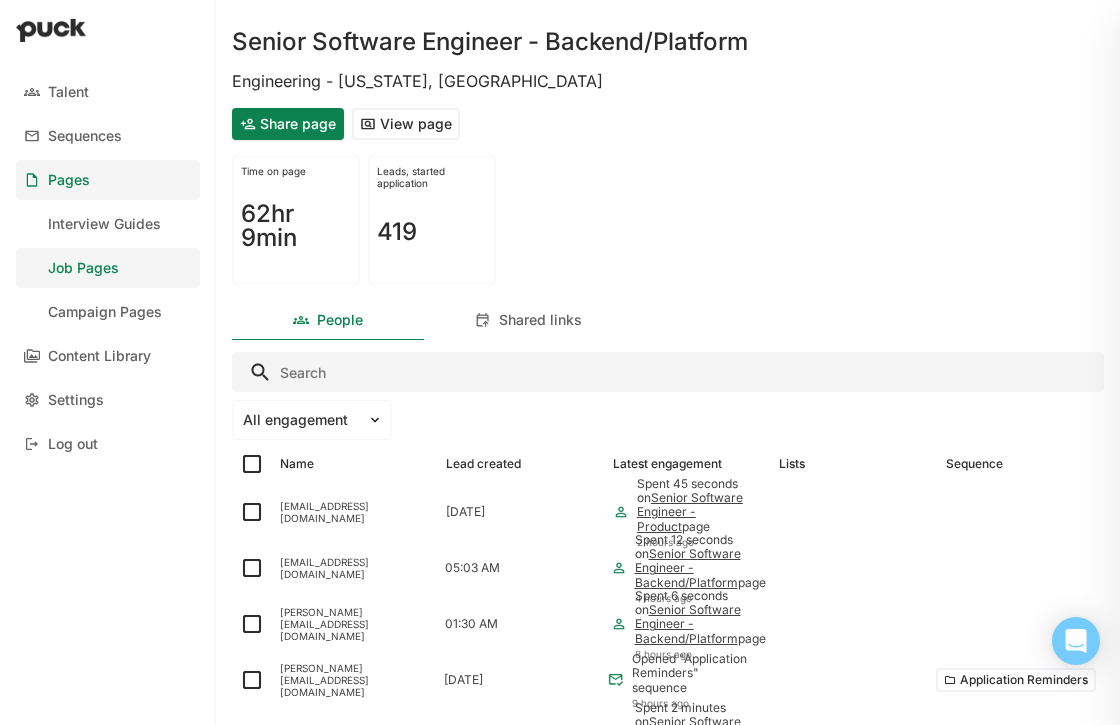 click on "Time on page" at bounding box center [296, 171] 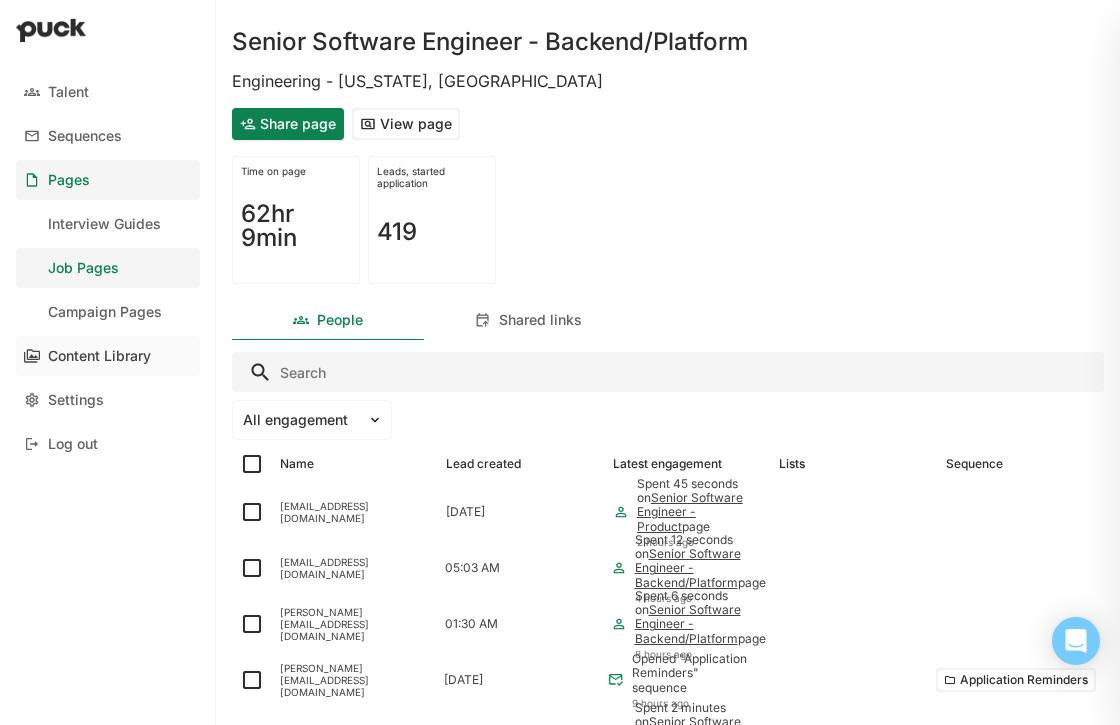click on "Content Library" at bounding box center (108, 356) 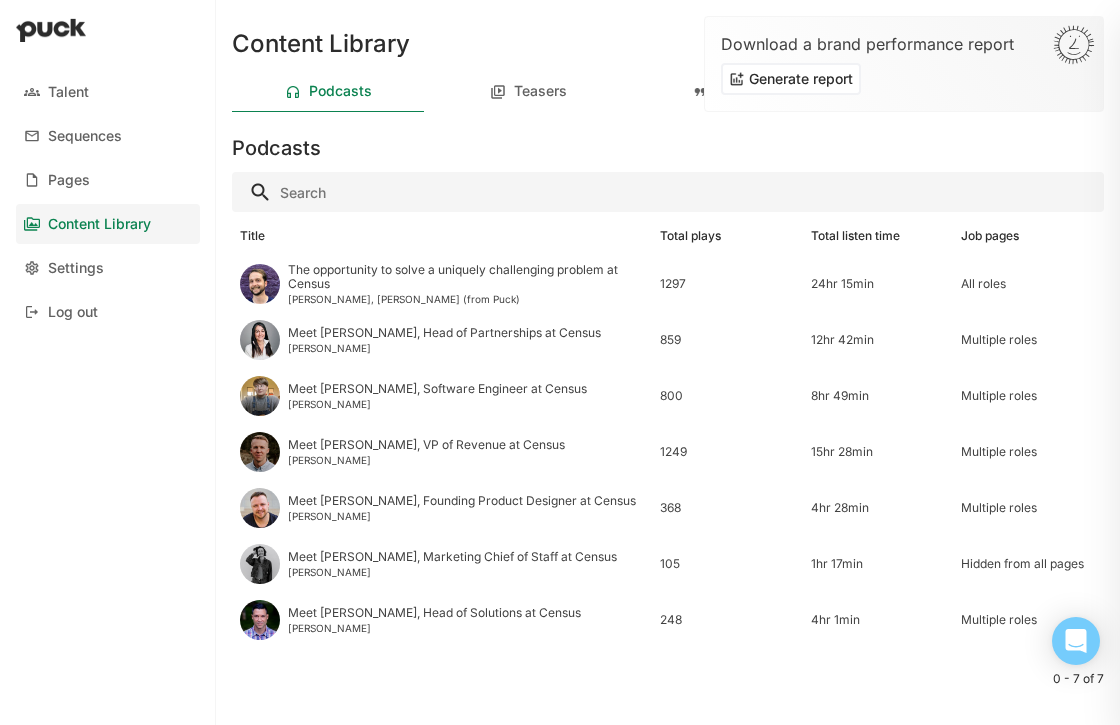 scroll, scrollTop: 29, scrollLeft: 0, axis: vertical 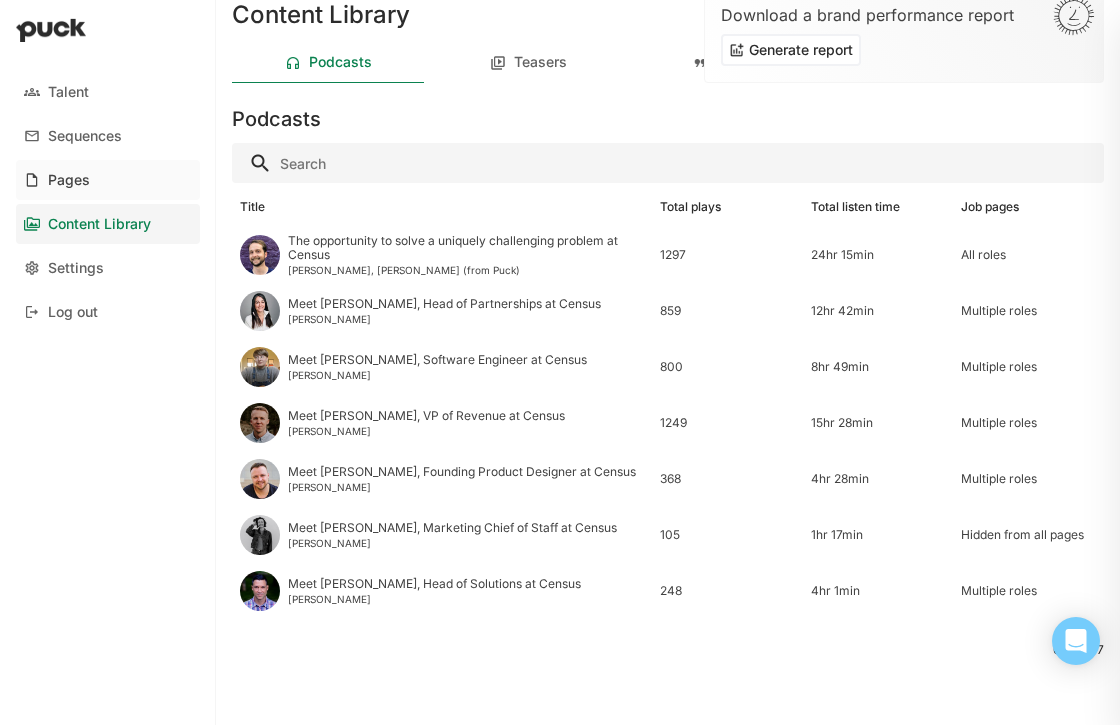 click on "Pages" at bounding box center (69, 180) 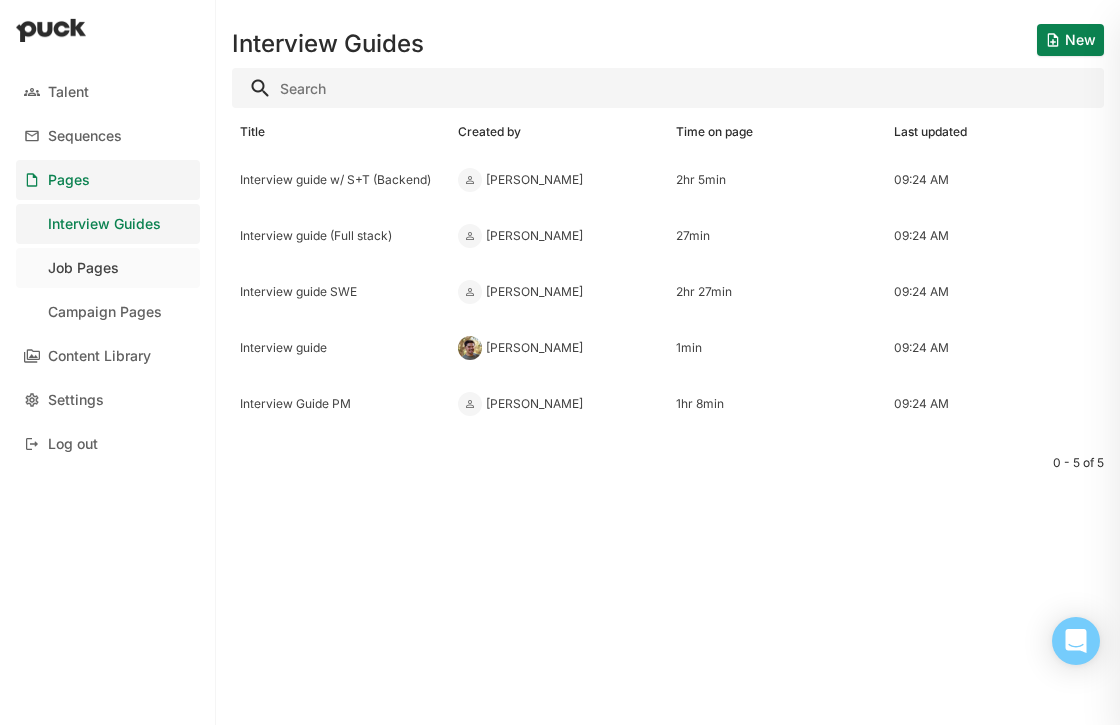 click on "Job Pages" at bounding box center (83, 268) 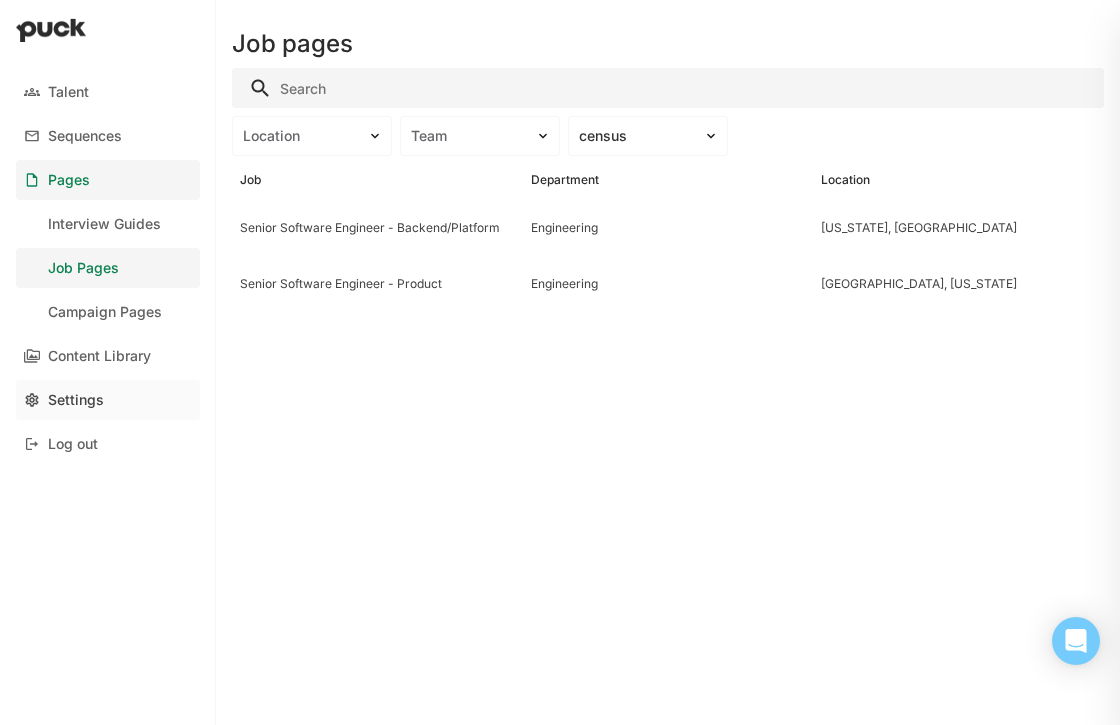 click on "Settings" at bounding box center [76, 400] 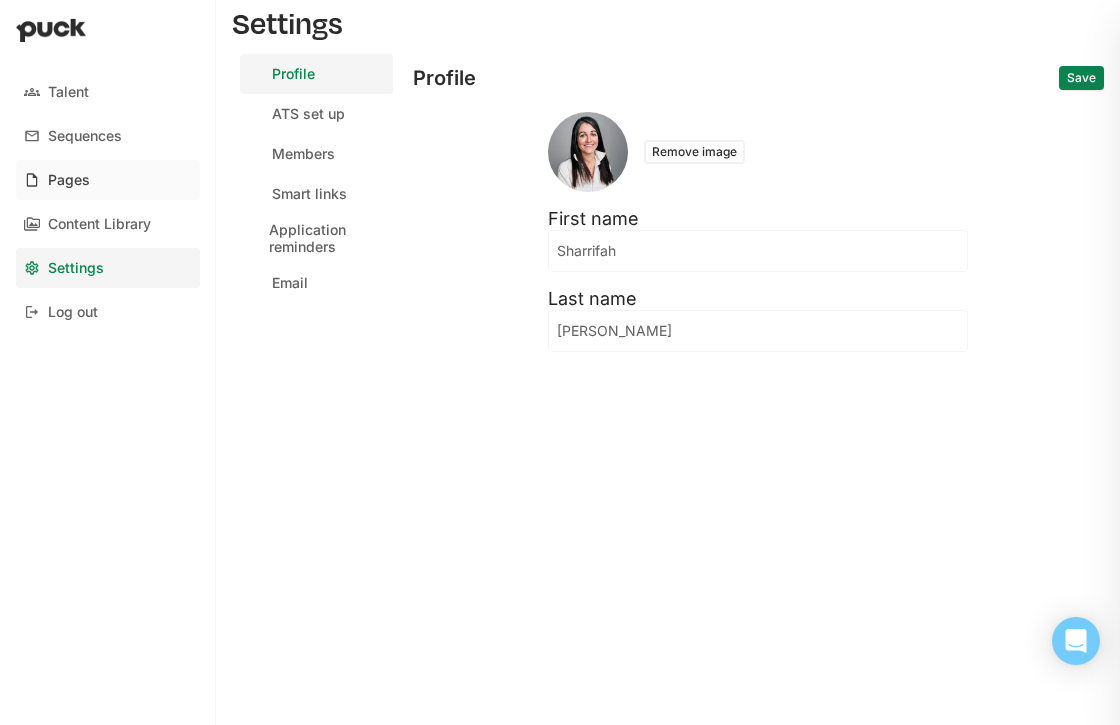 click on "Pages" at bounding box center (108, 180) 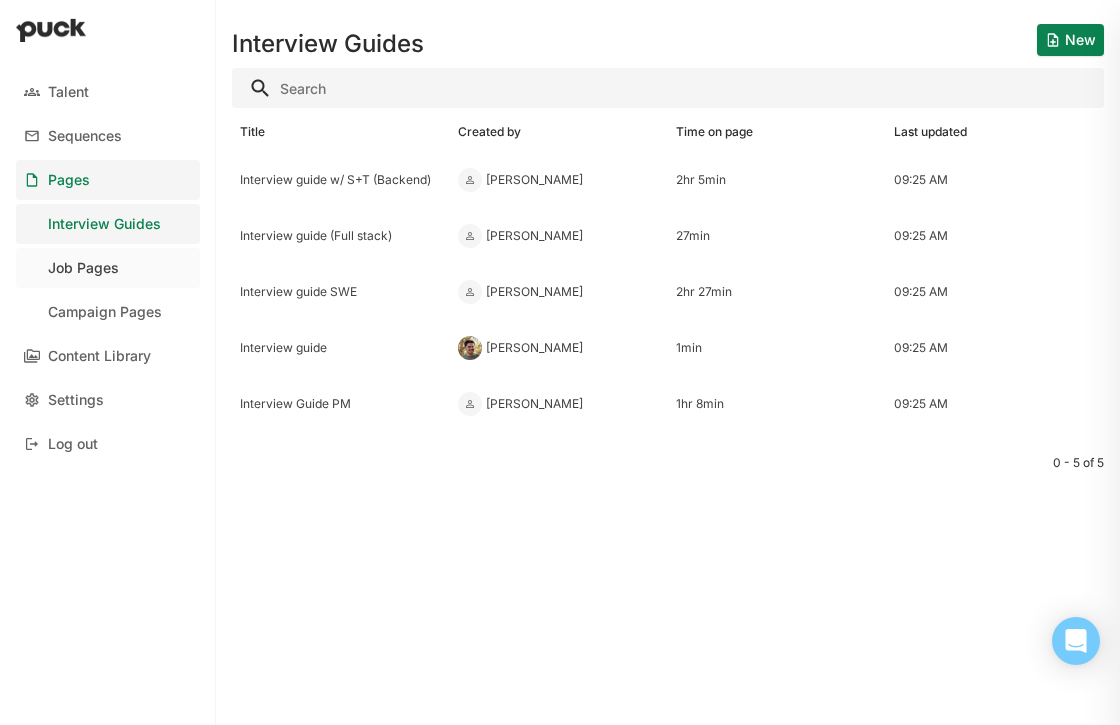 click on "Job Pages" at bounding box center (108, 268) 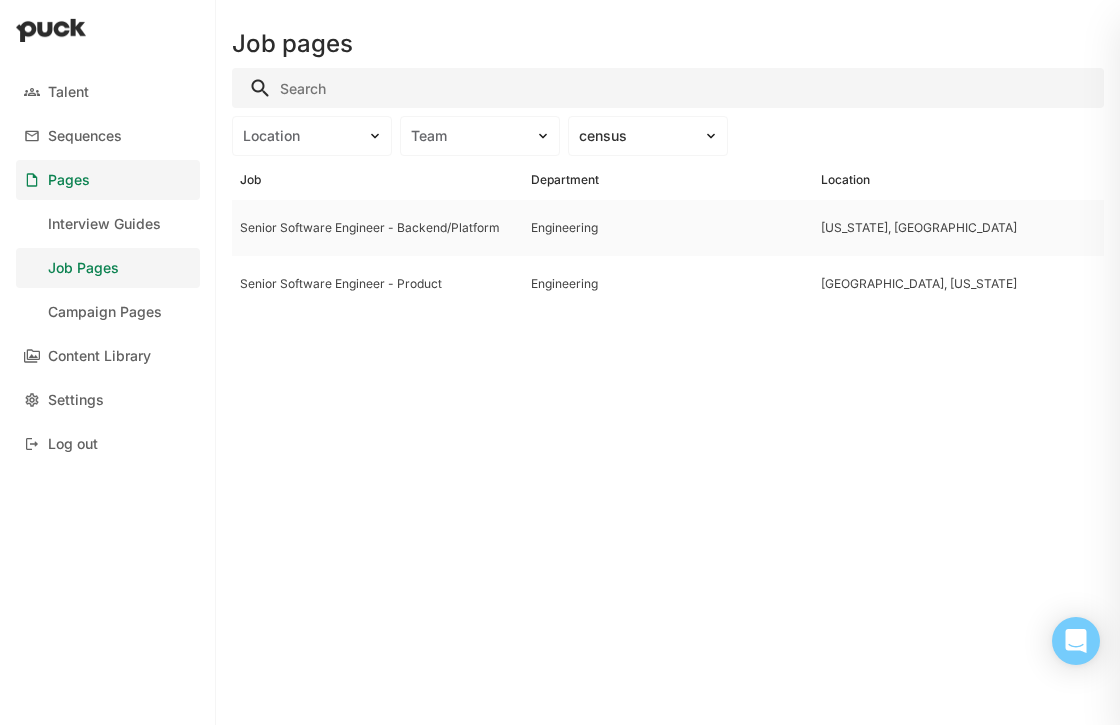 click on "Engineering" at bounding box center (668, 228) 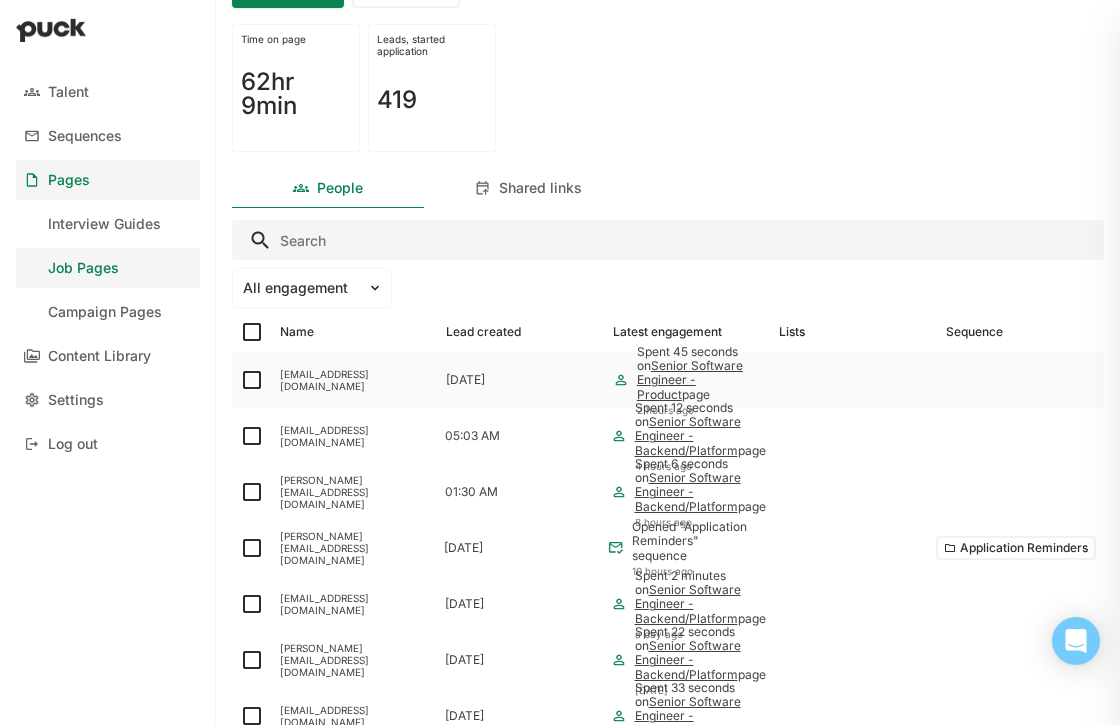 scroll, scrollTop: 0, scrollLeft: 0, axis: both 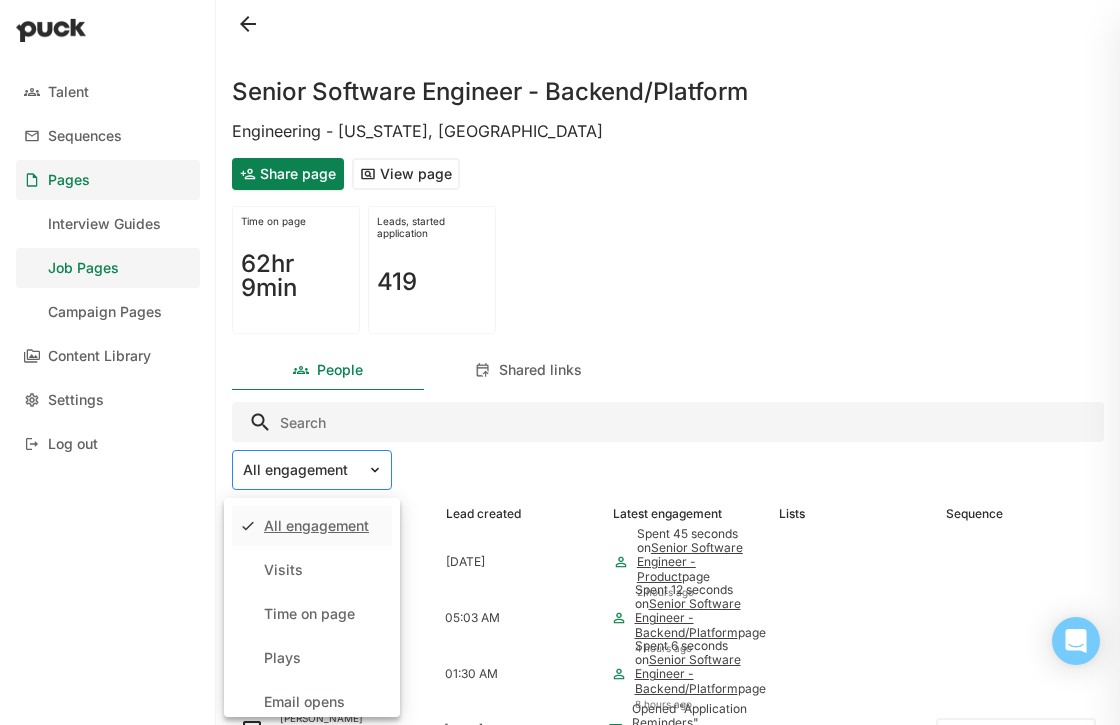 click at bounding box center [300, 470] 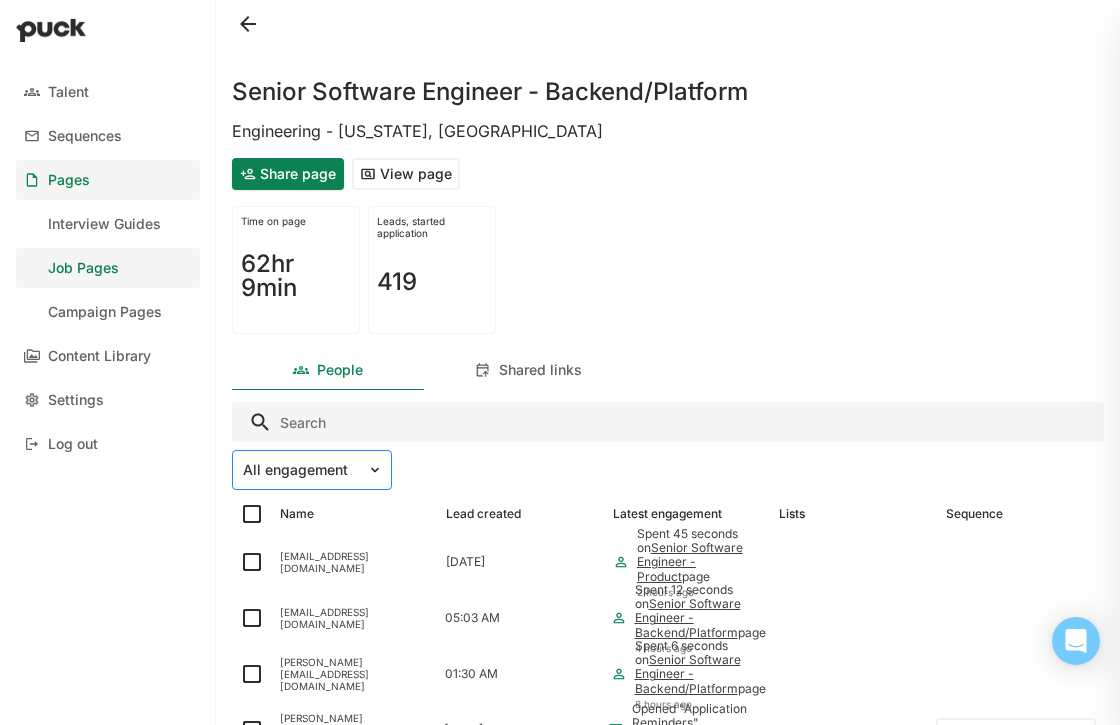 click at bounding box center (300, 470) 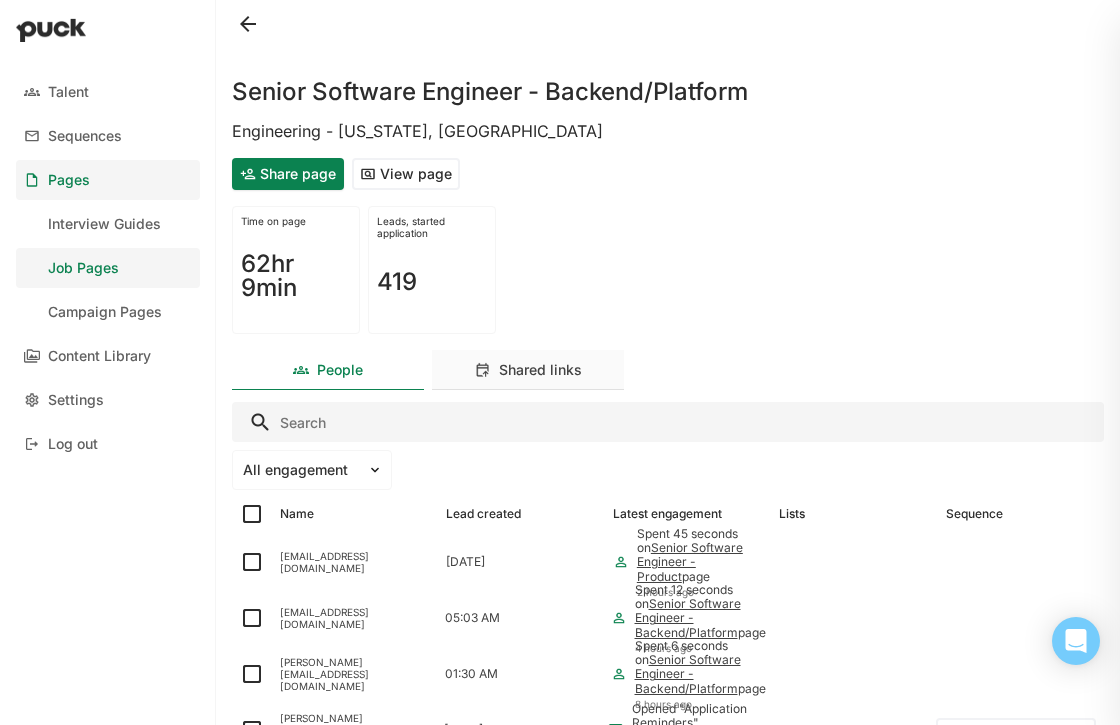 click on "Shared links" at bounding box center [540, 370] 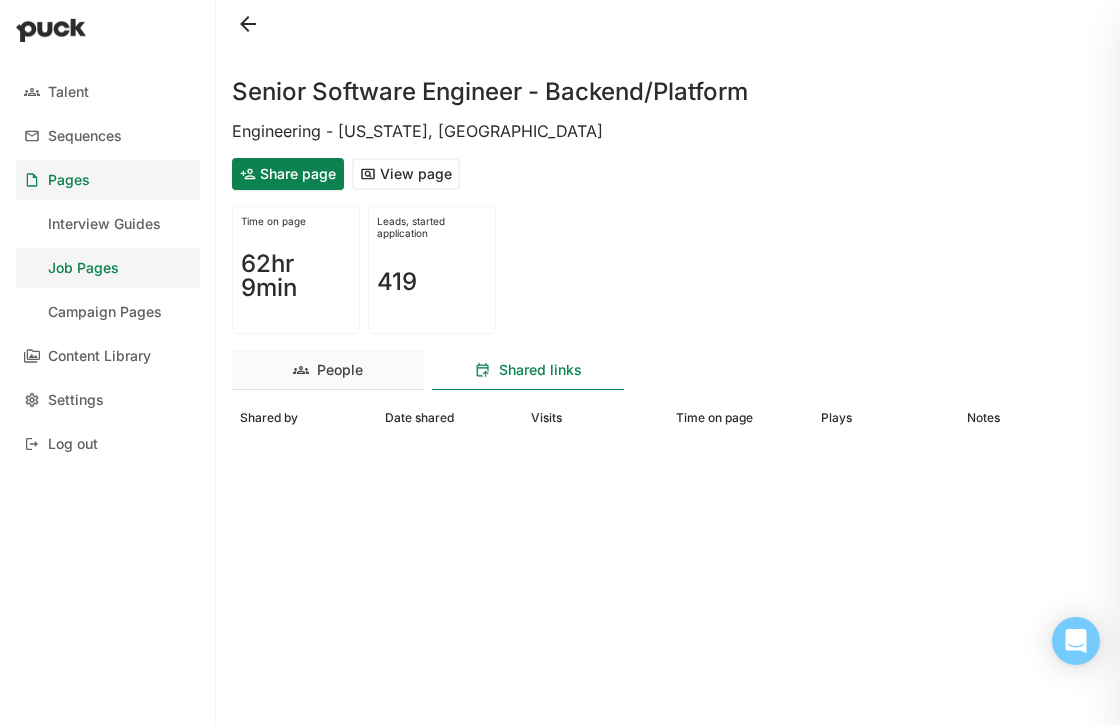 drag, startPoint x: 367, startPoint y: 374, endPoint x: 350, endPoint y: 361, distance: 21.400934 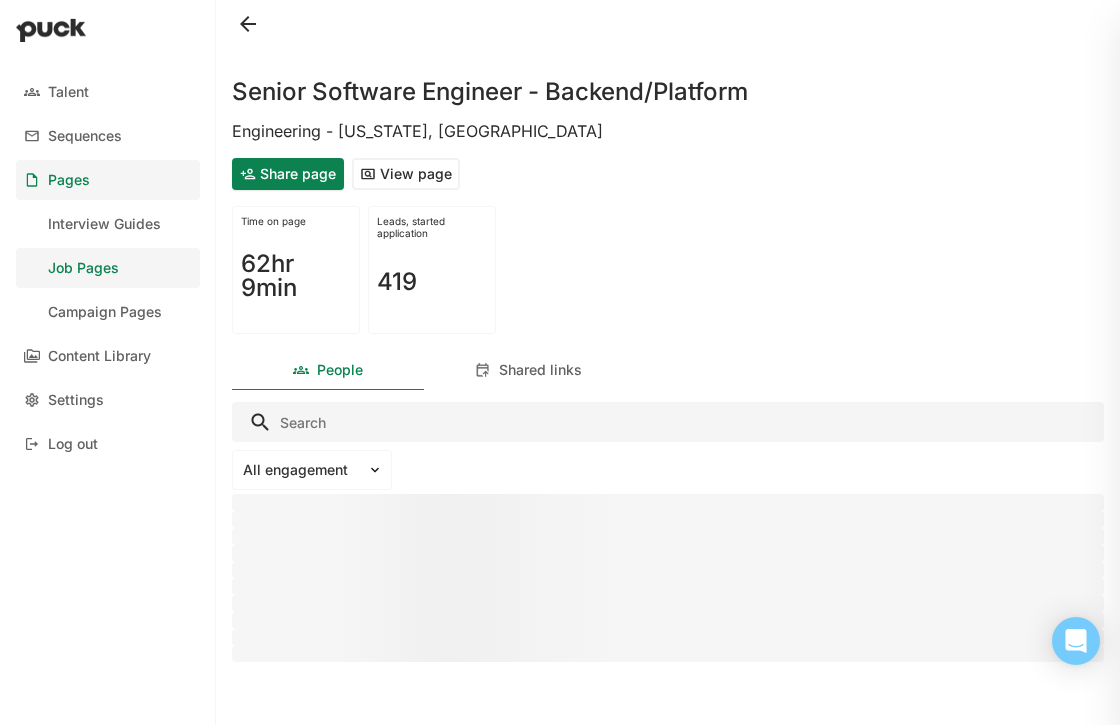 click on "62hr 9min" at bounding box center (296, 276) 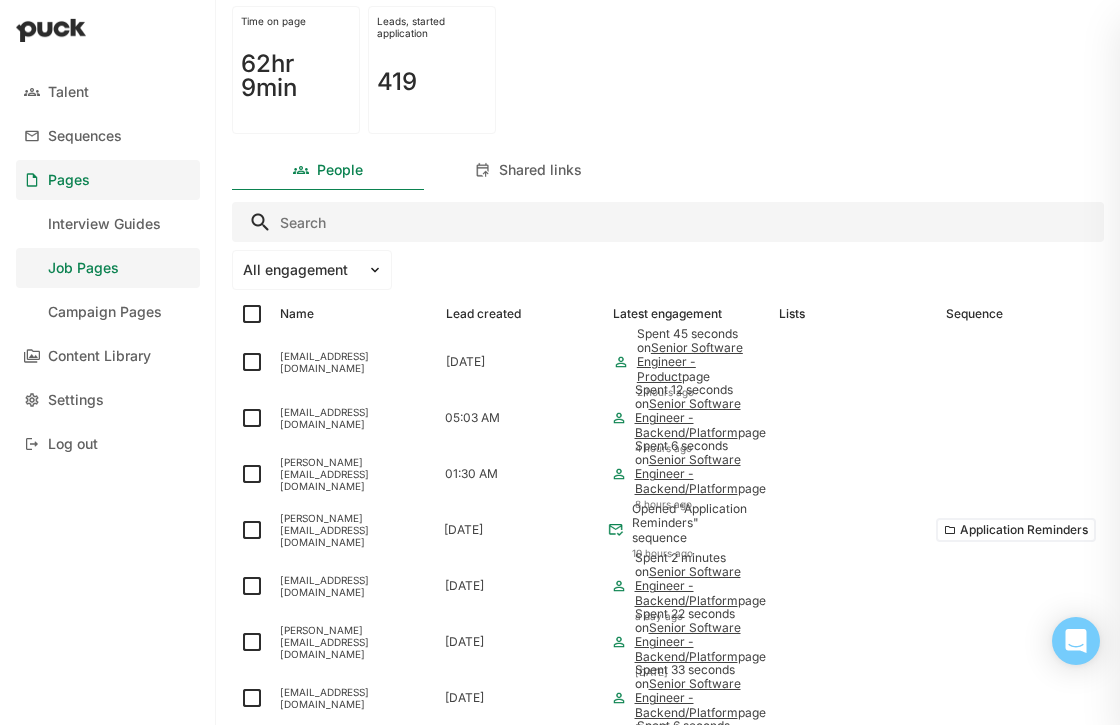 scroll, scrollTop: 0, scrollLeft: 0, axis: both 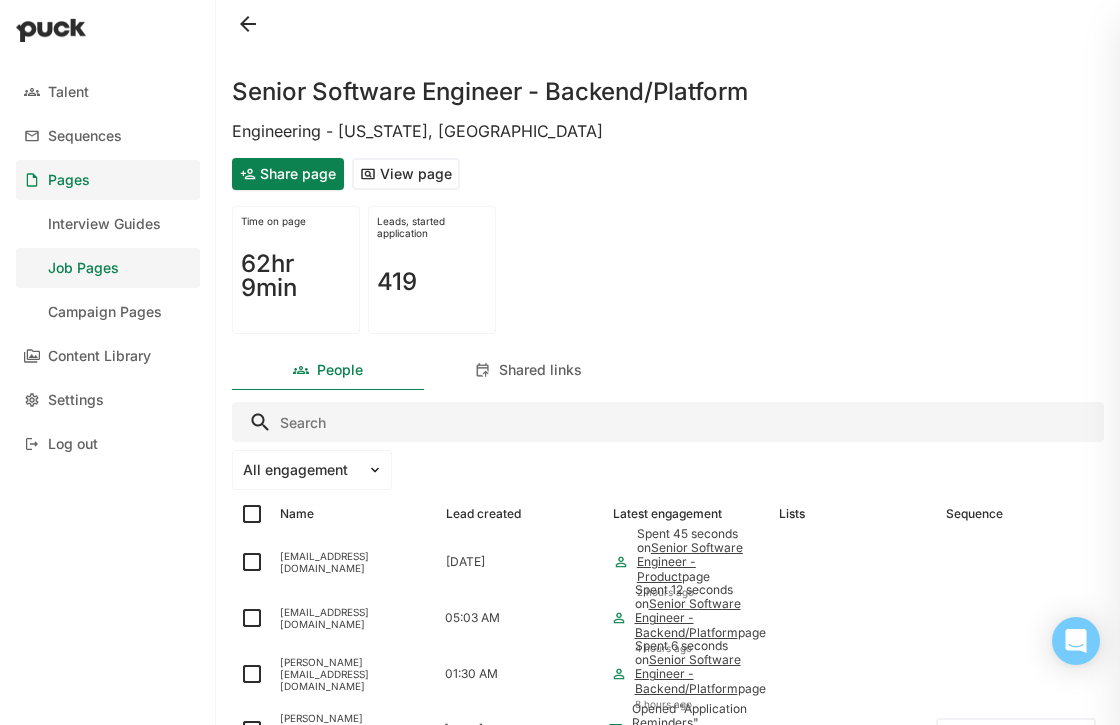 click on "Senior Software Engineer - Backend/Platform" at bounding box center (668, 80) 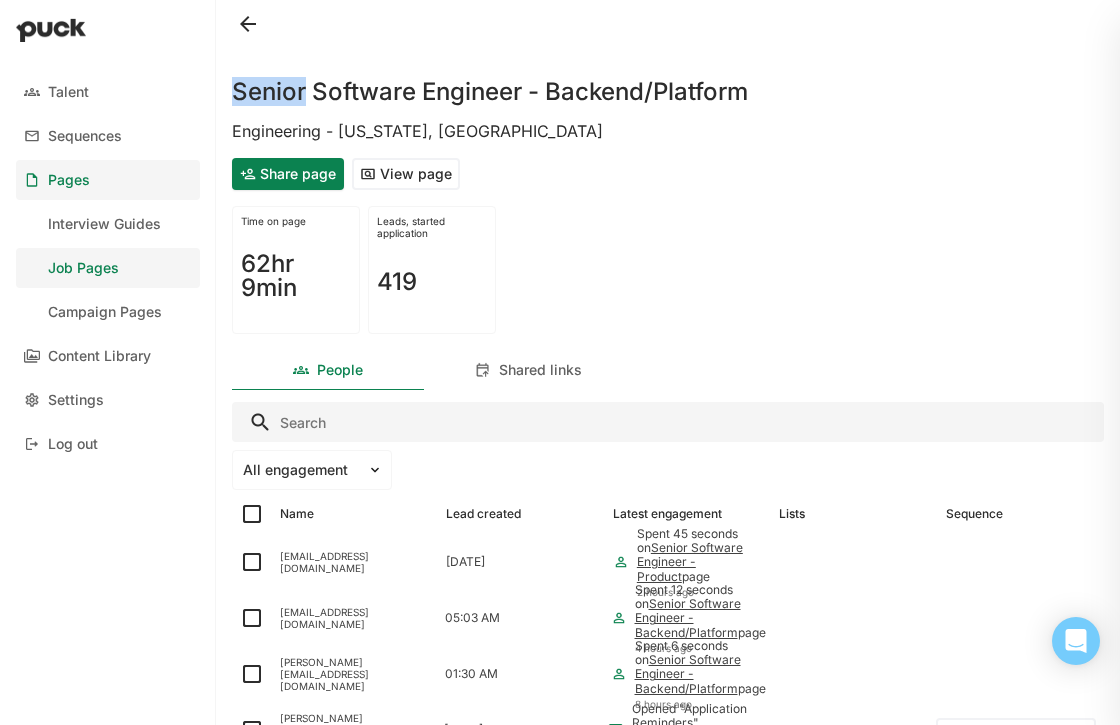 click on "Senior Software Engineer - Backend/Platform" at bounding box center [668, 80] 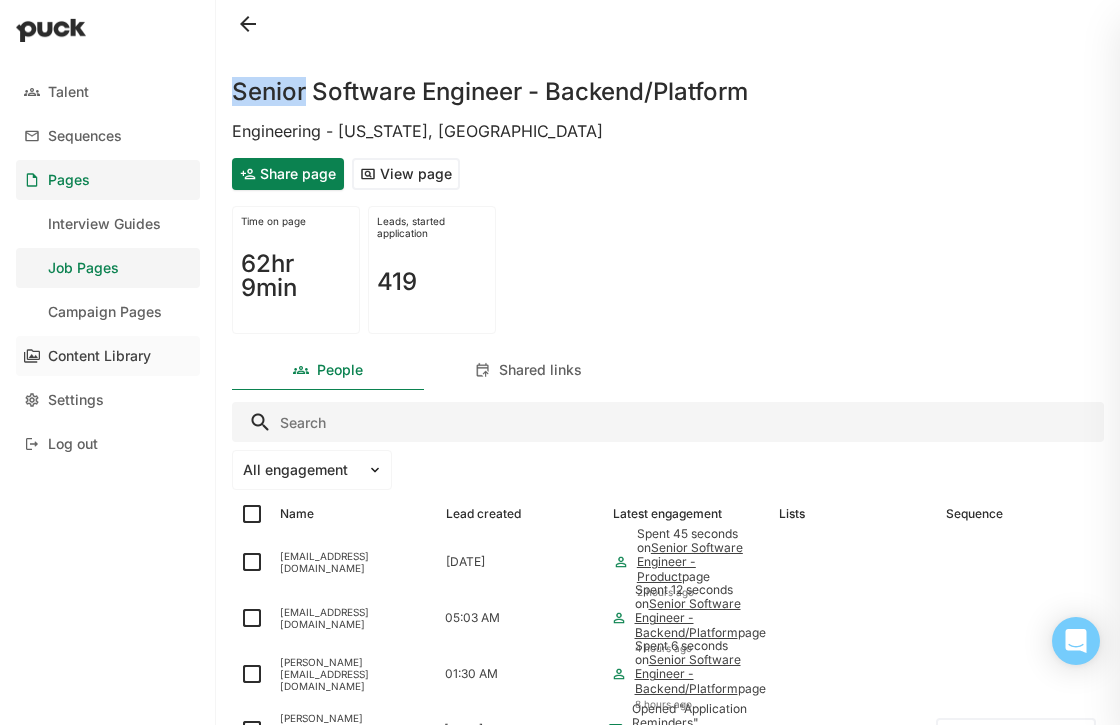 click on "Content Library" at bounding box center (99, 356) 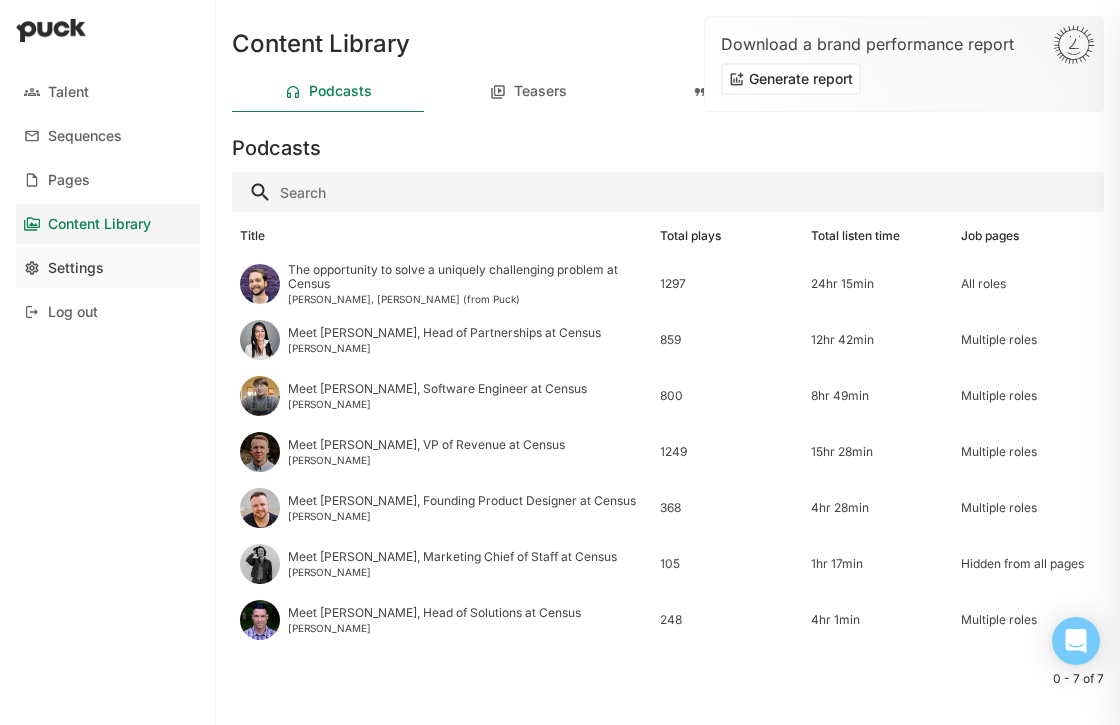 click on "Settings" at bounding box center (76, 268) 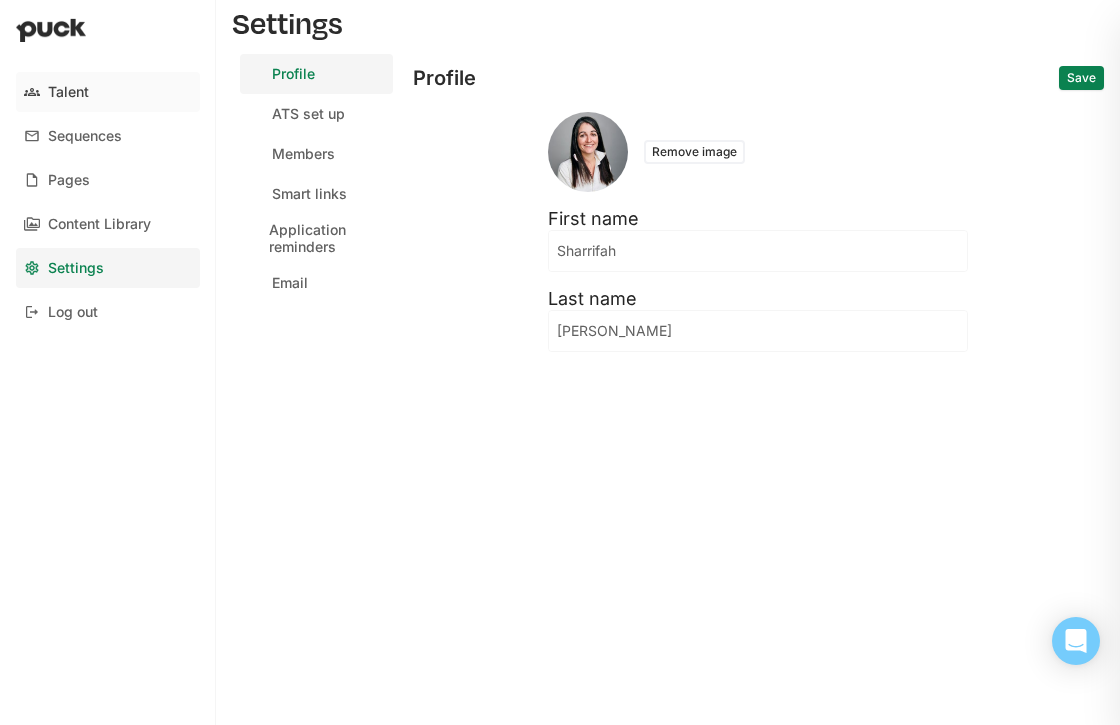 click on "Talent" at bounding box center (68, 92) 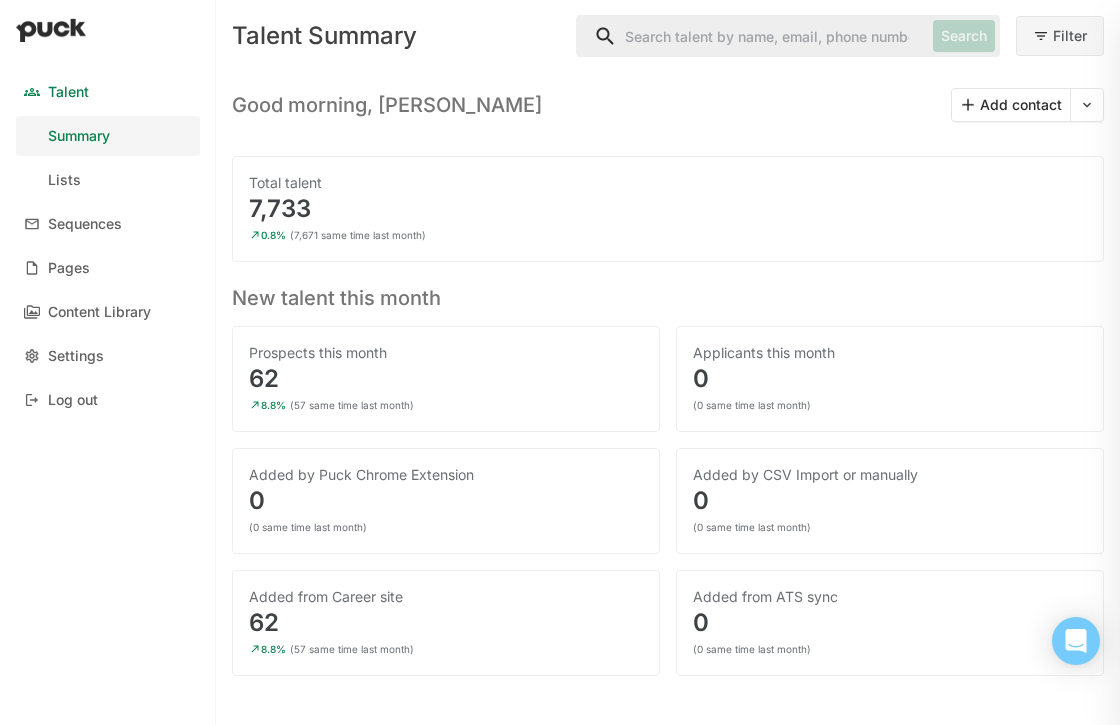 click on "Filter" at bounding box center [1060, 36] 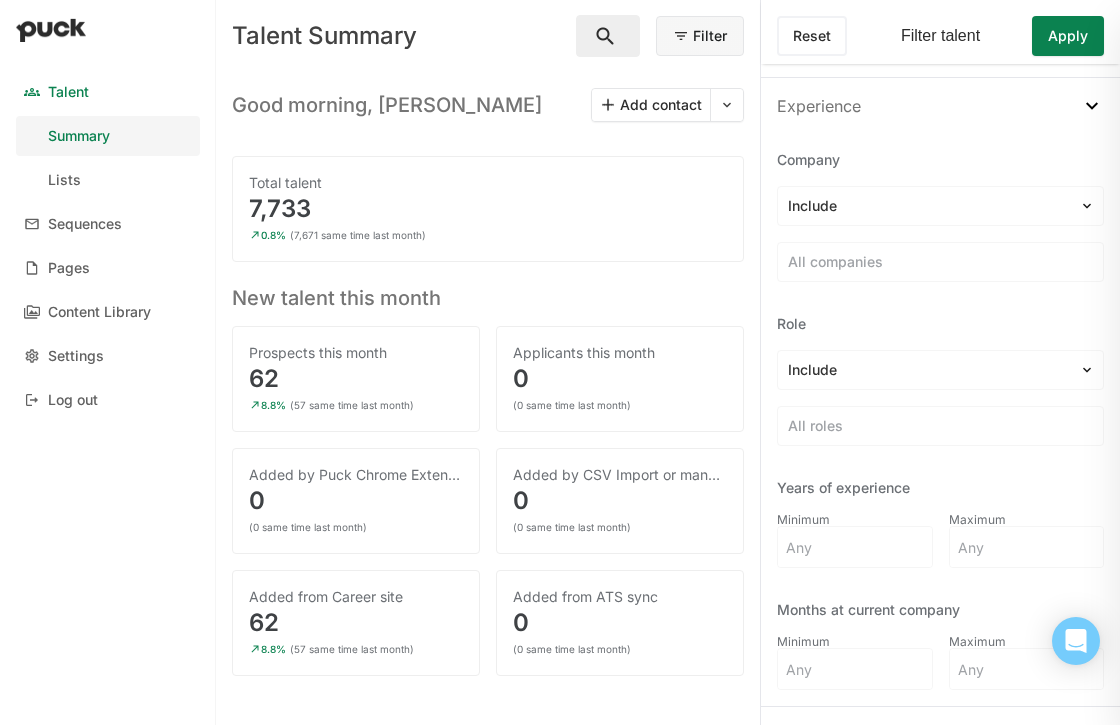 scroll, scrollTop: 1266, scrollLeft: 0, axis: vertical 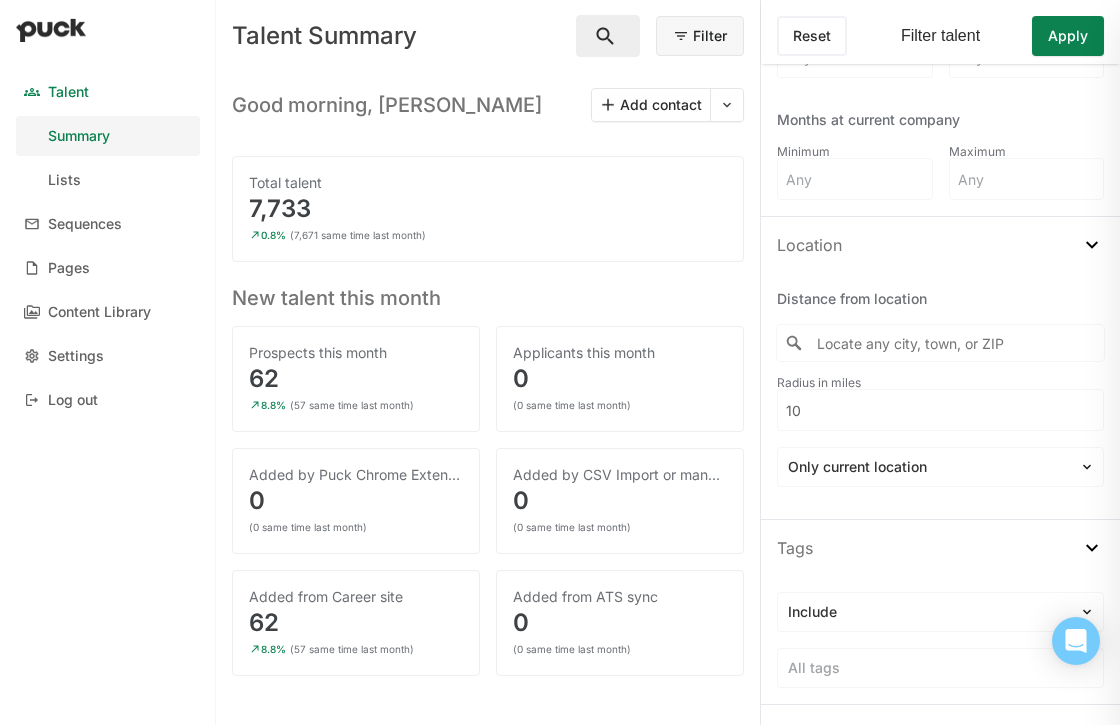 drag, startPoint x: 801, startPoint y: 37, endPoint x: 683, endPoint y: 65, distance: 121.27654 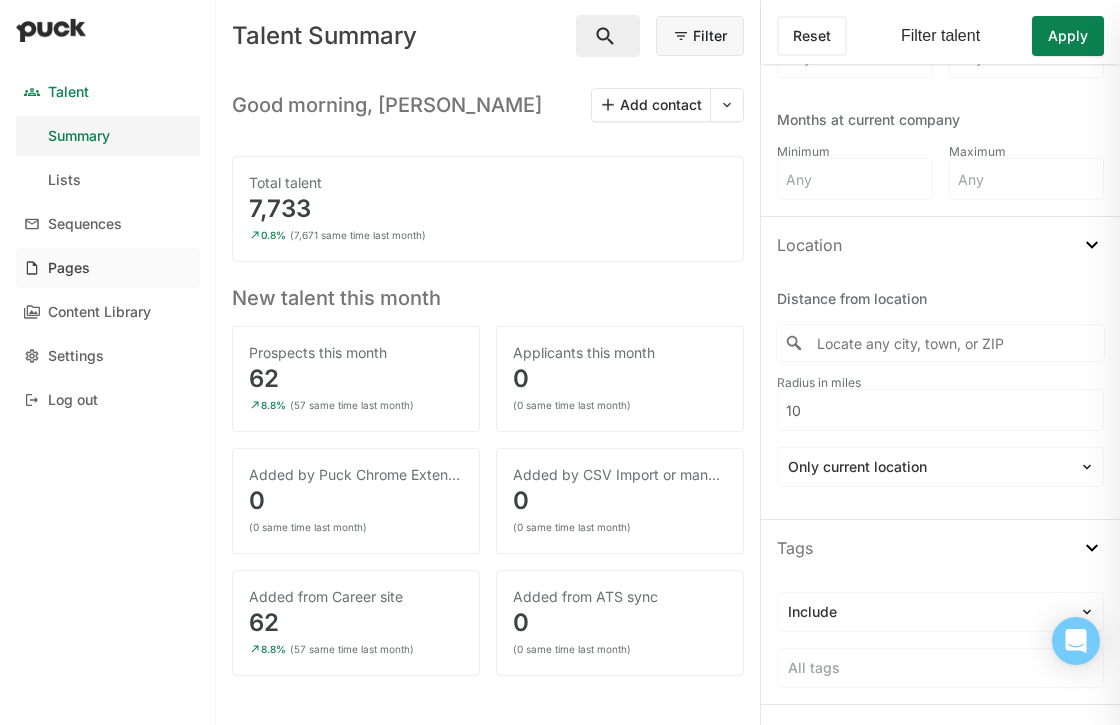 click on "Pages" at bounding box center [108, 268] 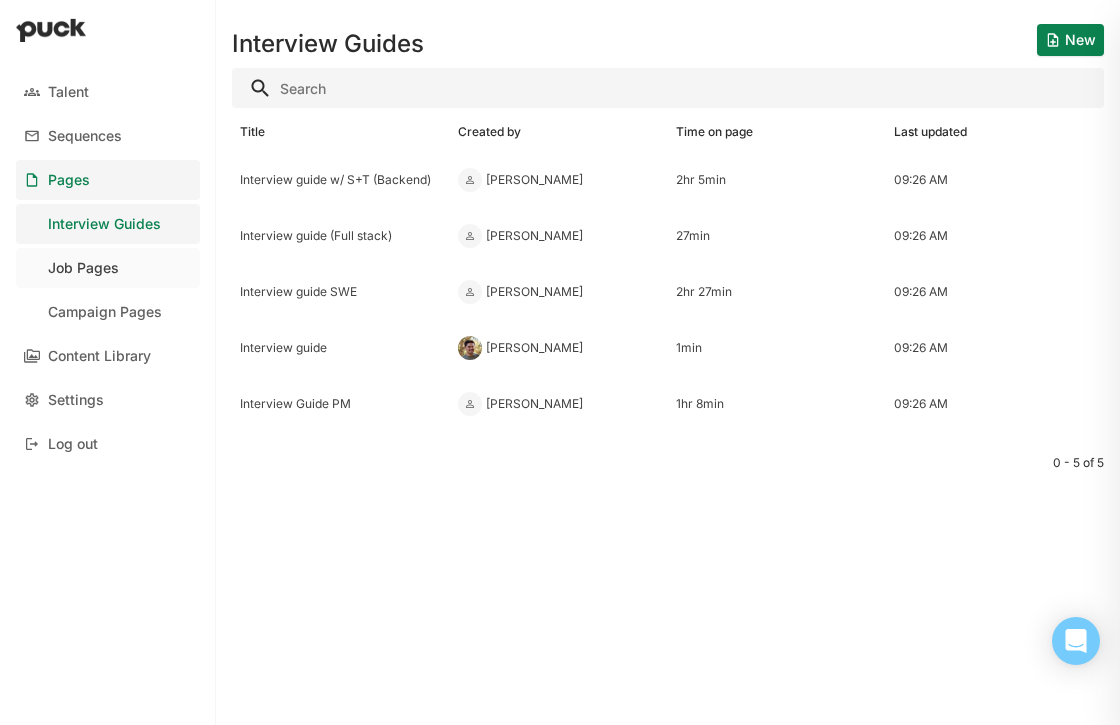click on "Job Pages" at bounding box center [83, 268] 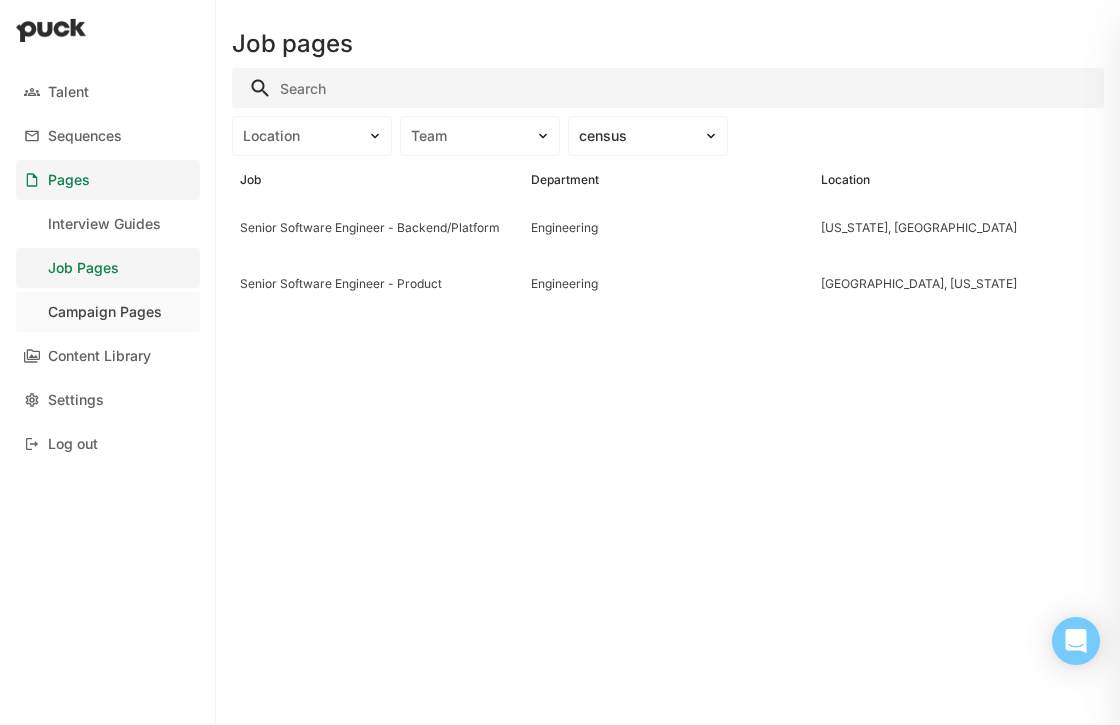 click on "Campaign Pages" at bounding box center (105, 312) 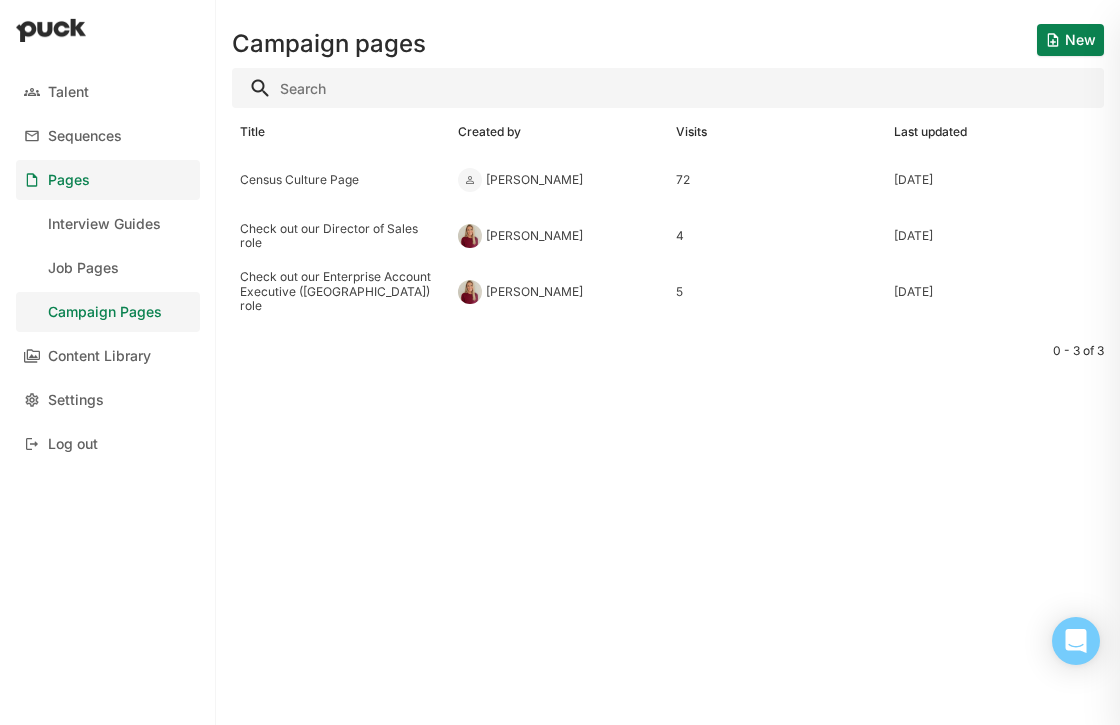 click on "Feb. 12 2025" at bounding box center [995, 180] 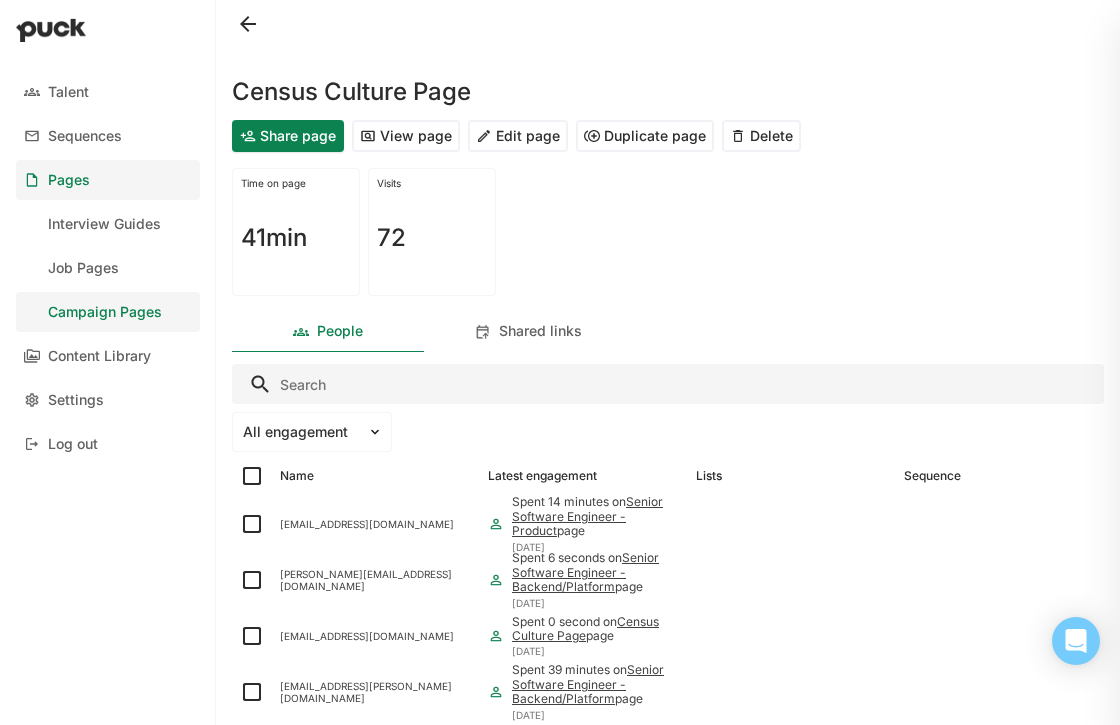scroll, scrollTop: 3, scrollLeft: 0, axis: vertical 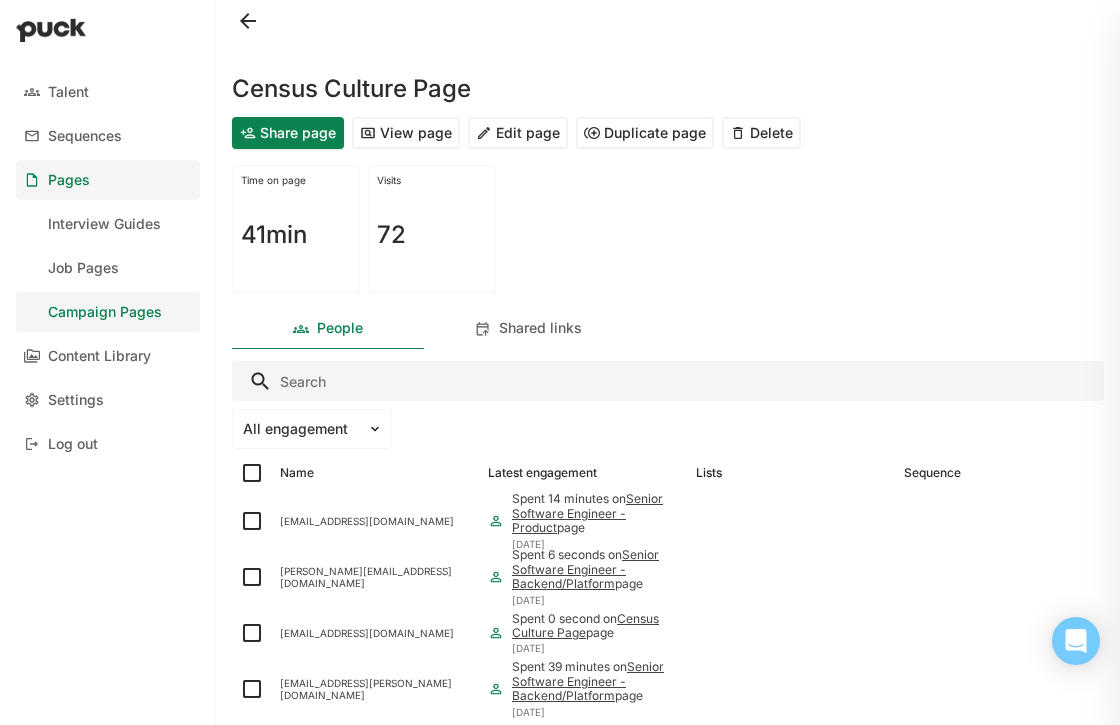 click on "Edit page" at bounding box center (518, 133) 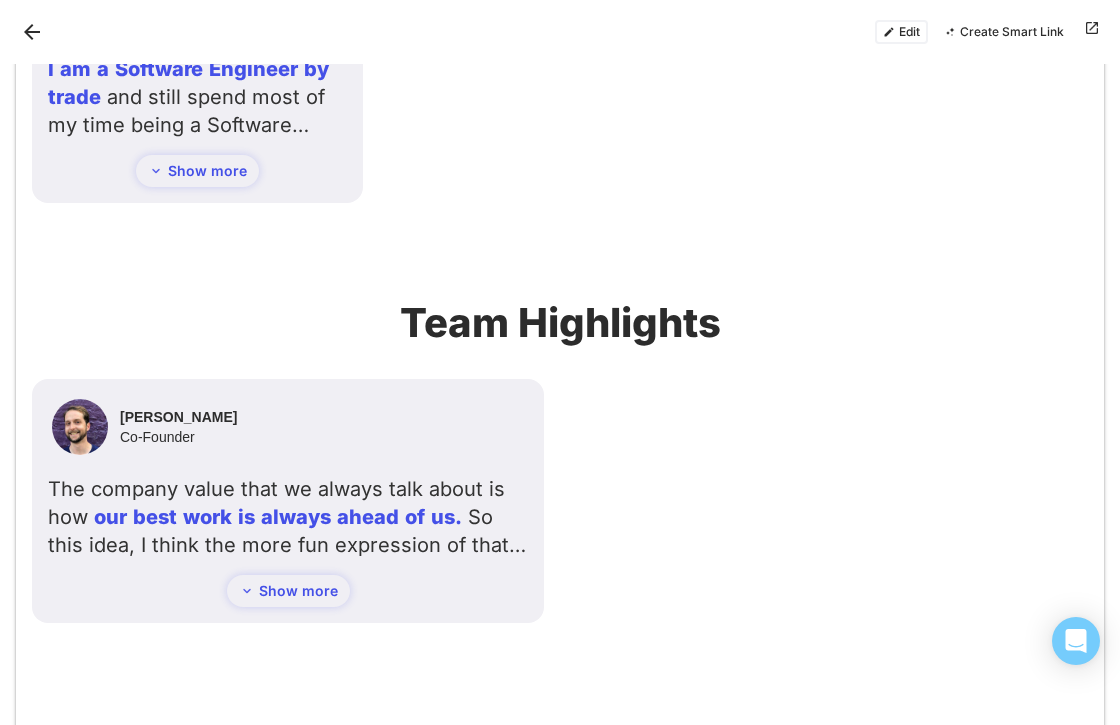 scroll, scrollTop: 407, scrollLeft: 0, axis: vertical 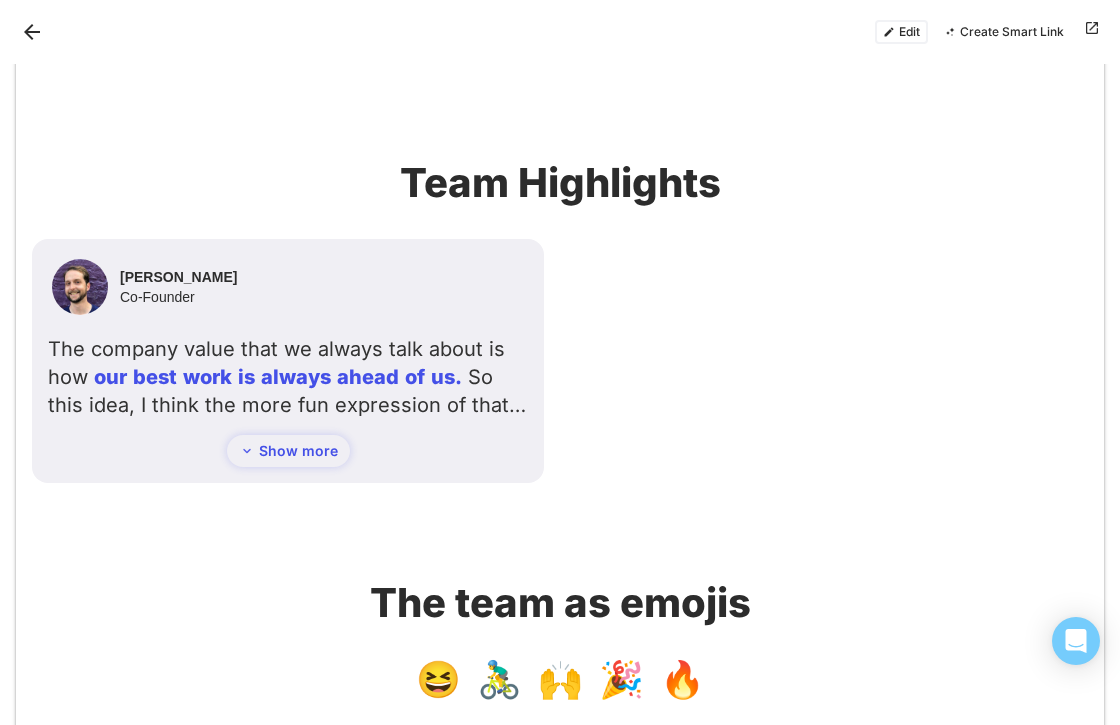 click on "expression" at bounding box center (388, 405) 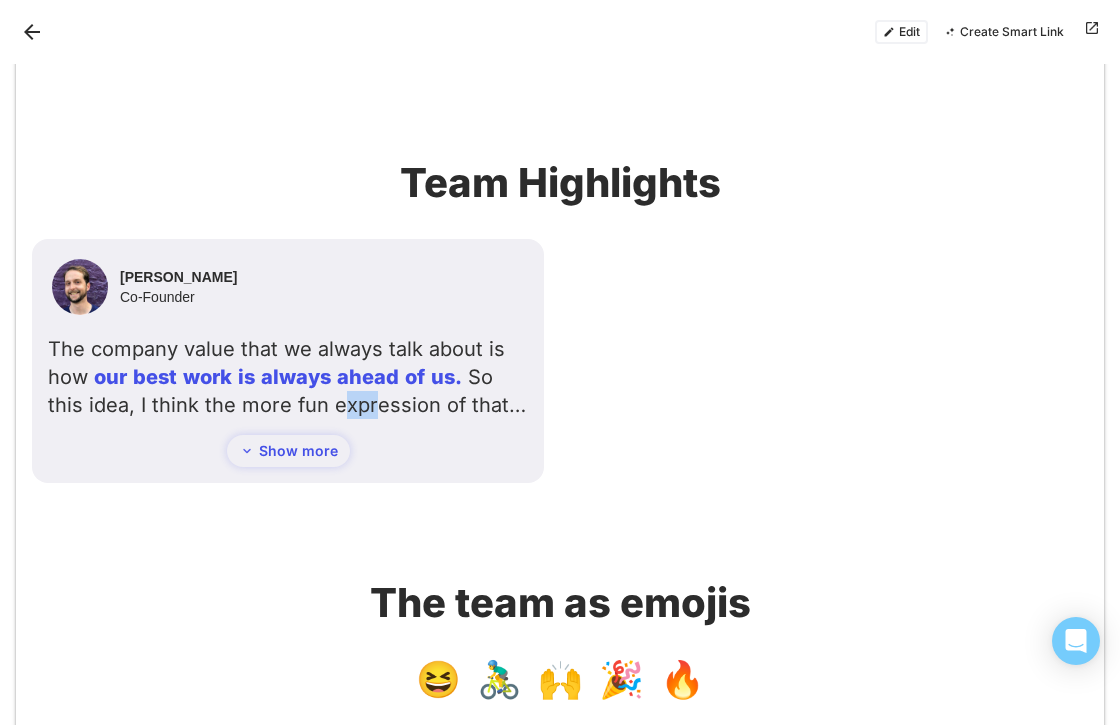 drag, startPoint x: 340, startPoint y: 401, endPoint x: 368, endPoint y: 405, distance: 28.284271 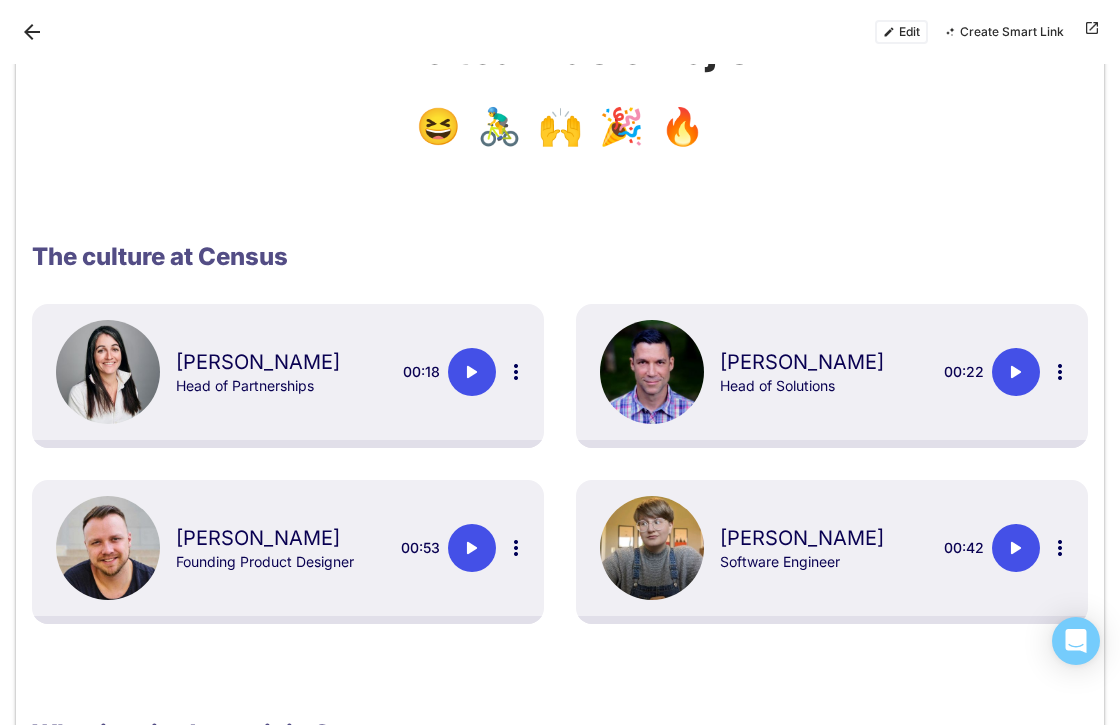 scroll, scrollTop: 1036, scrollLeft: 0, axis: vertical 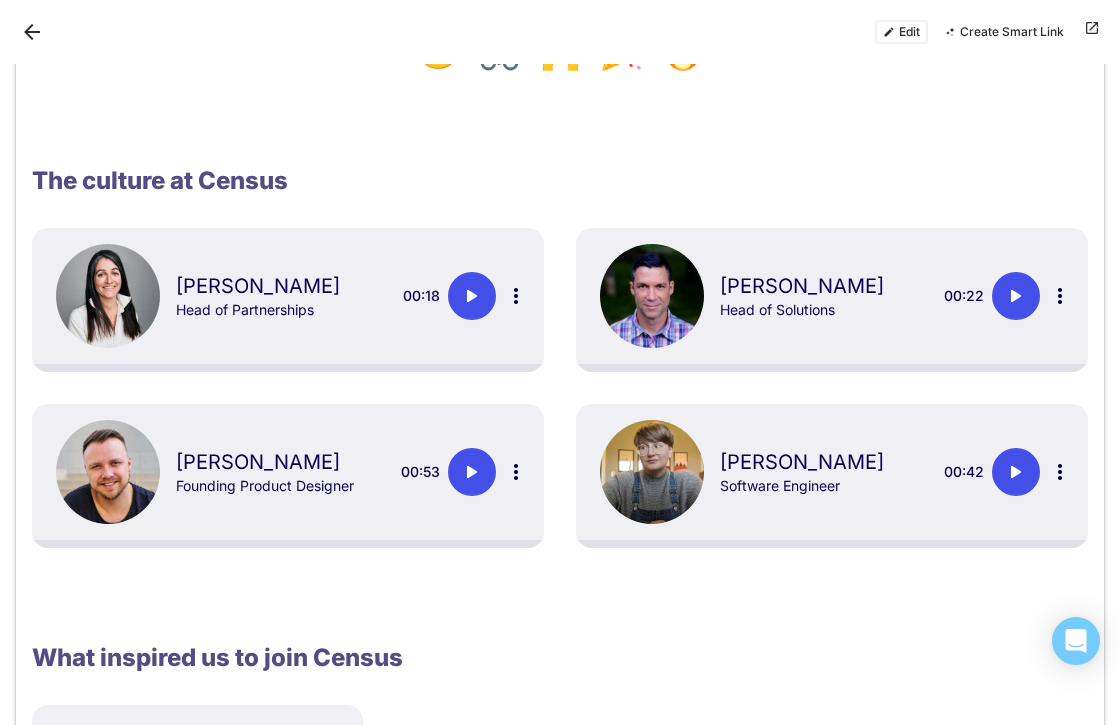 click on "[PERSON_NAME]" at bounding box center [276, 286] 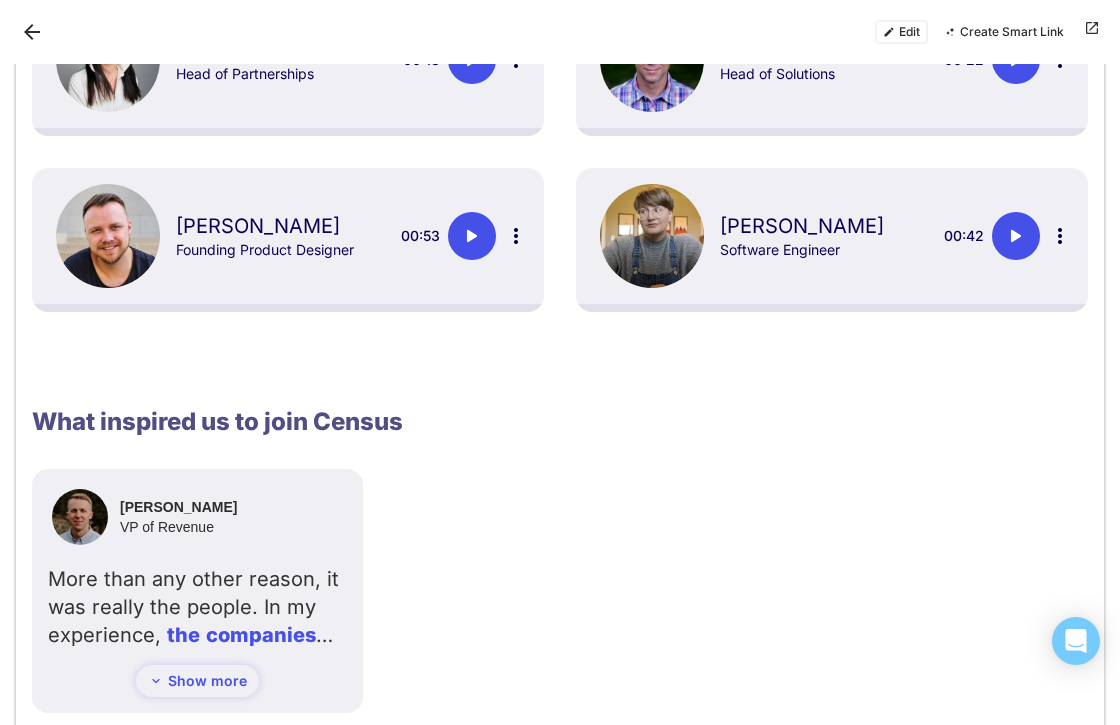 scroll, scrollTop: 1273, scrollLeft: 0, axis: vertical 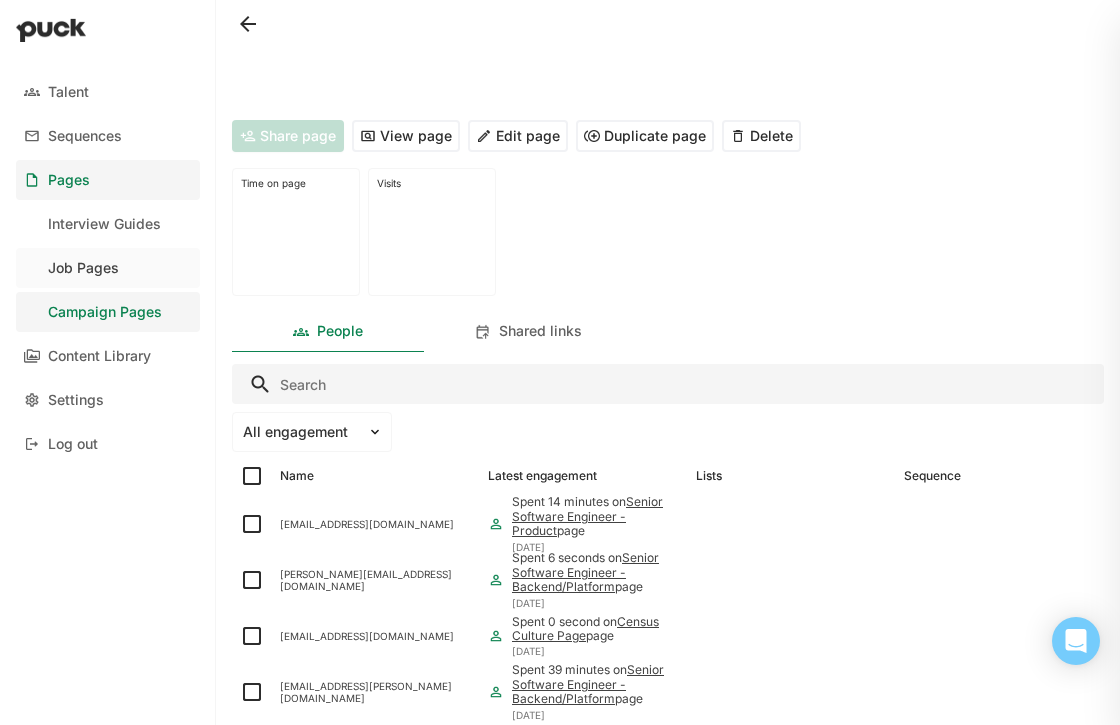click on "Job Pages" at bounding box center (83, 268) 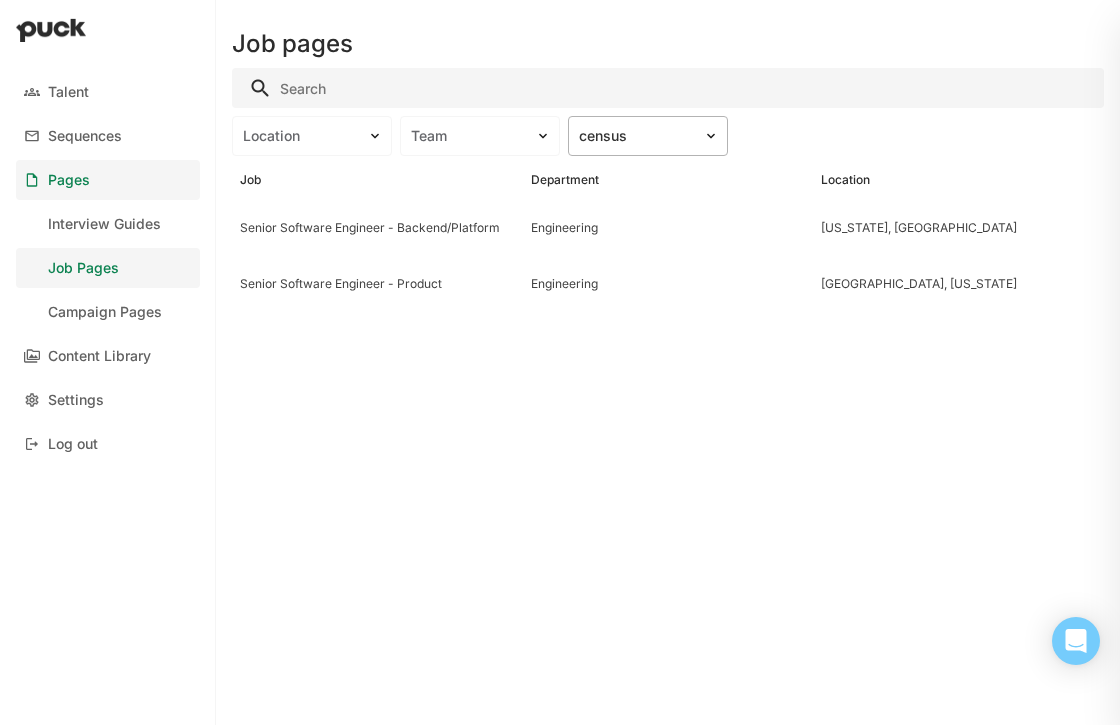 click on "census" at bounding box center (636, 136) 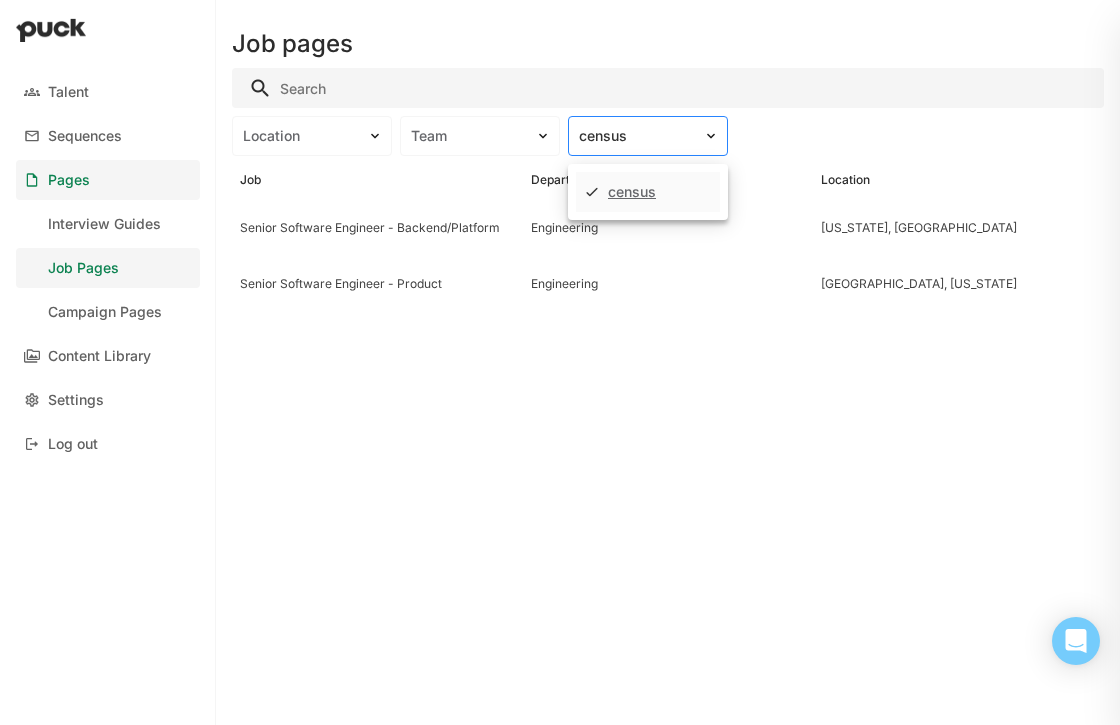 click on "census" at bounding box center (636, 136) 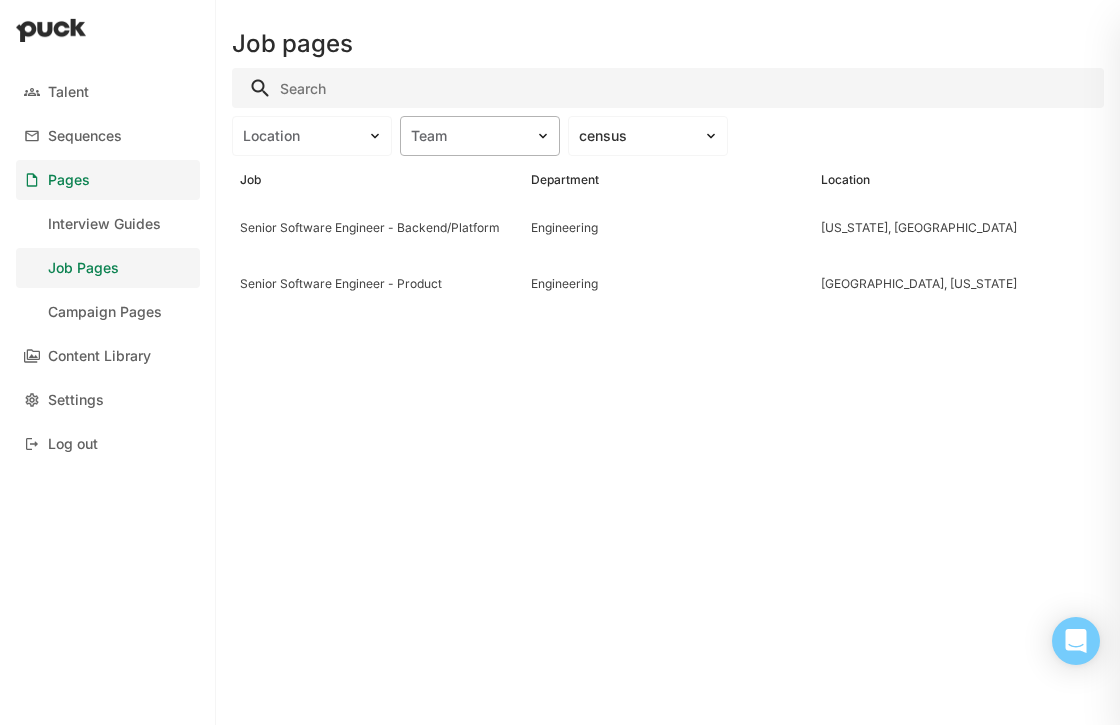 click on "Team" at bounding box center [468, 136] 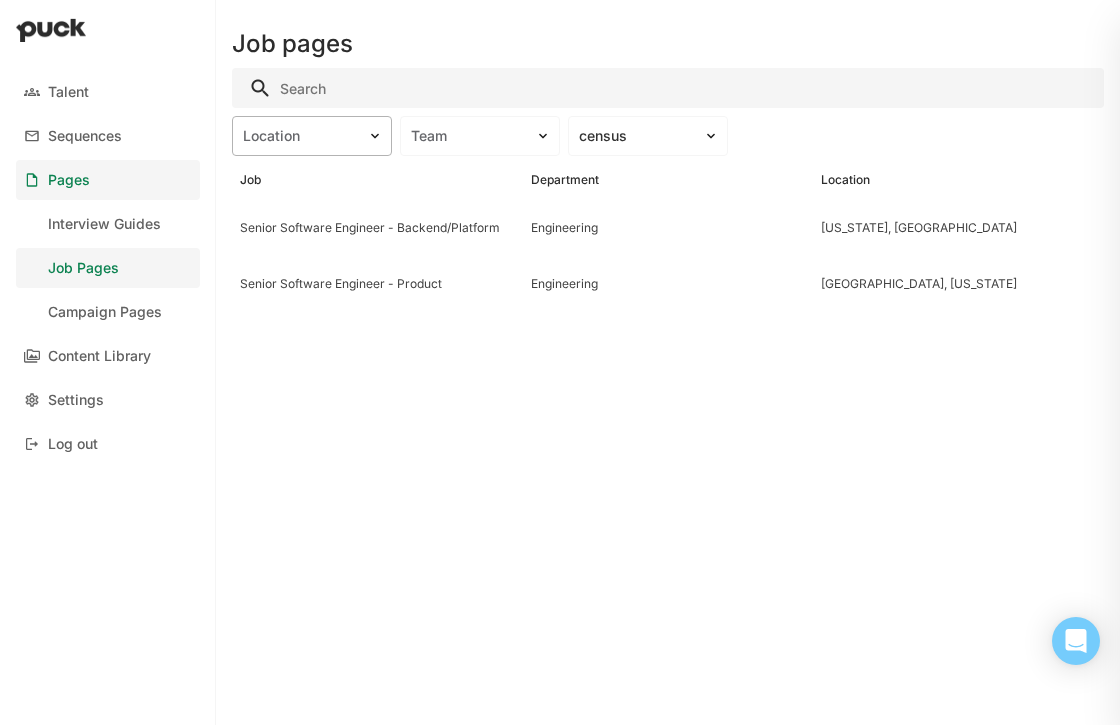 drag, startPoint x: 445, startPoint y: 135, endPoint x: 342, endPoint y: 140, distance: 103.121284 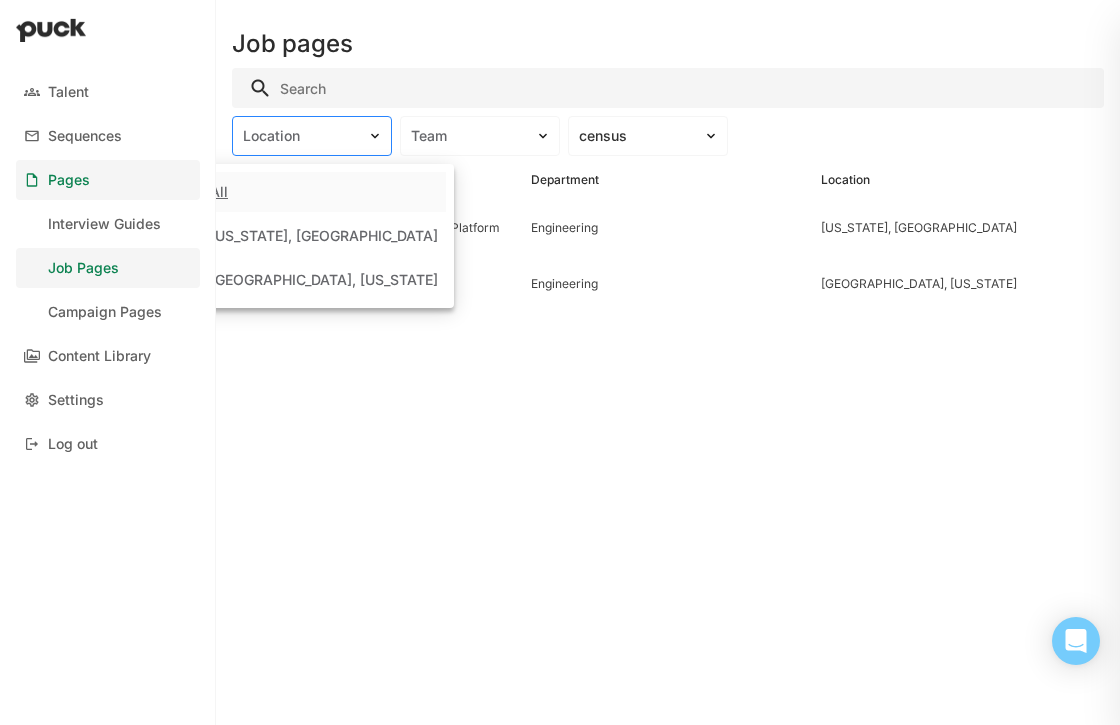 click on "Location" at bounding box center (300, 136) 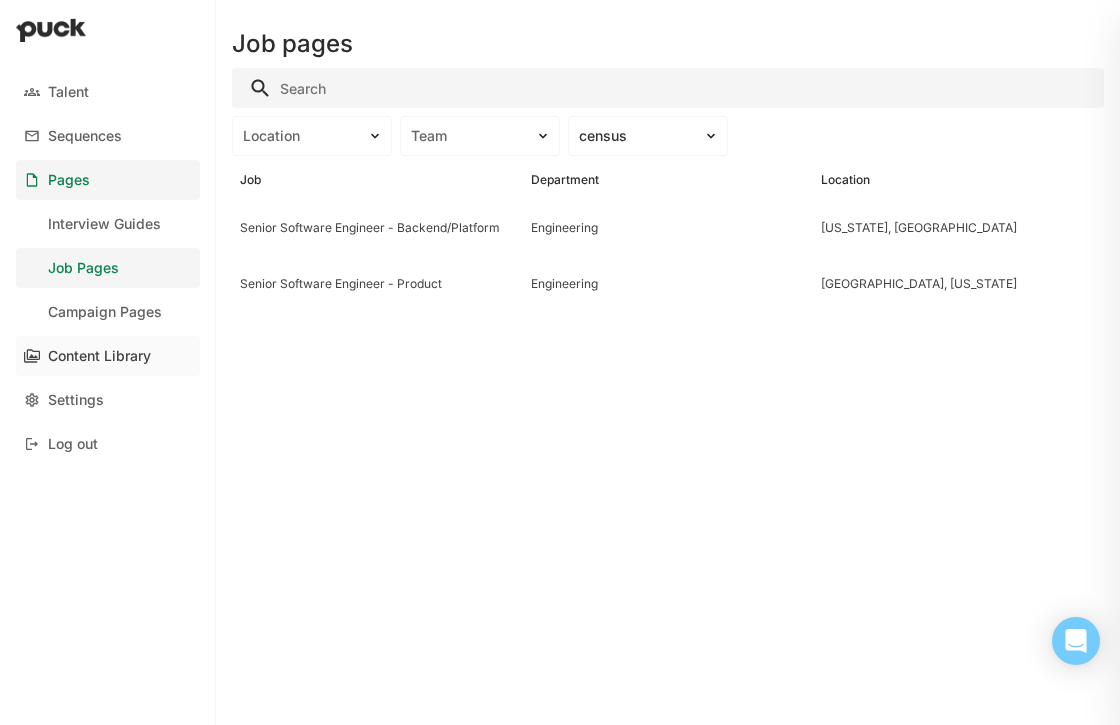 click on "Content Library" at bounding box center [108, 356] 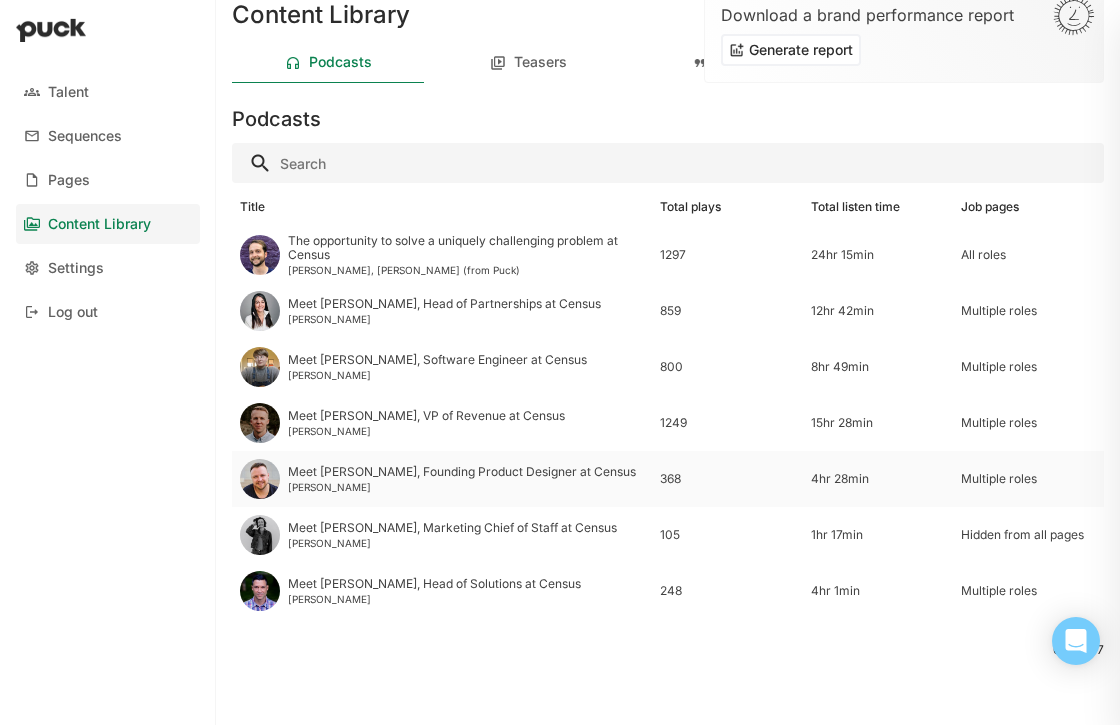 scroll, scrollTop: 0, scrollLeft: 0, axis: both 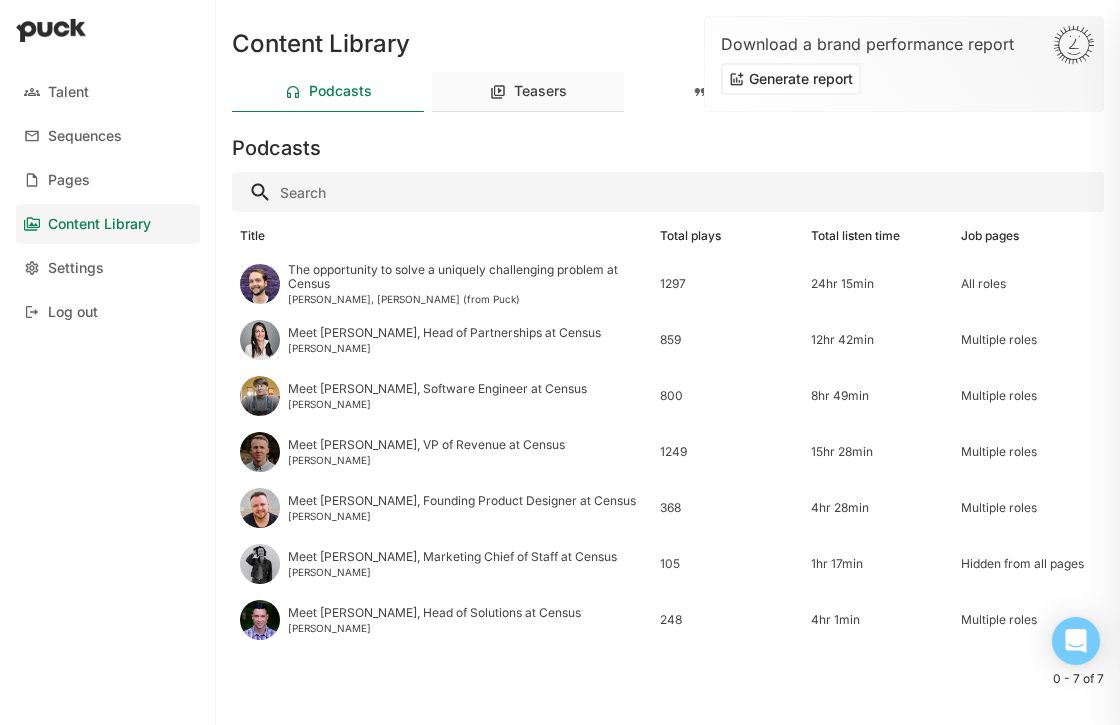 click on "Teasers" at bounding box center (540, 91) 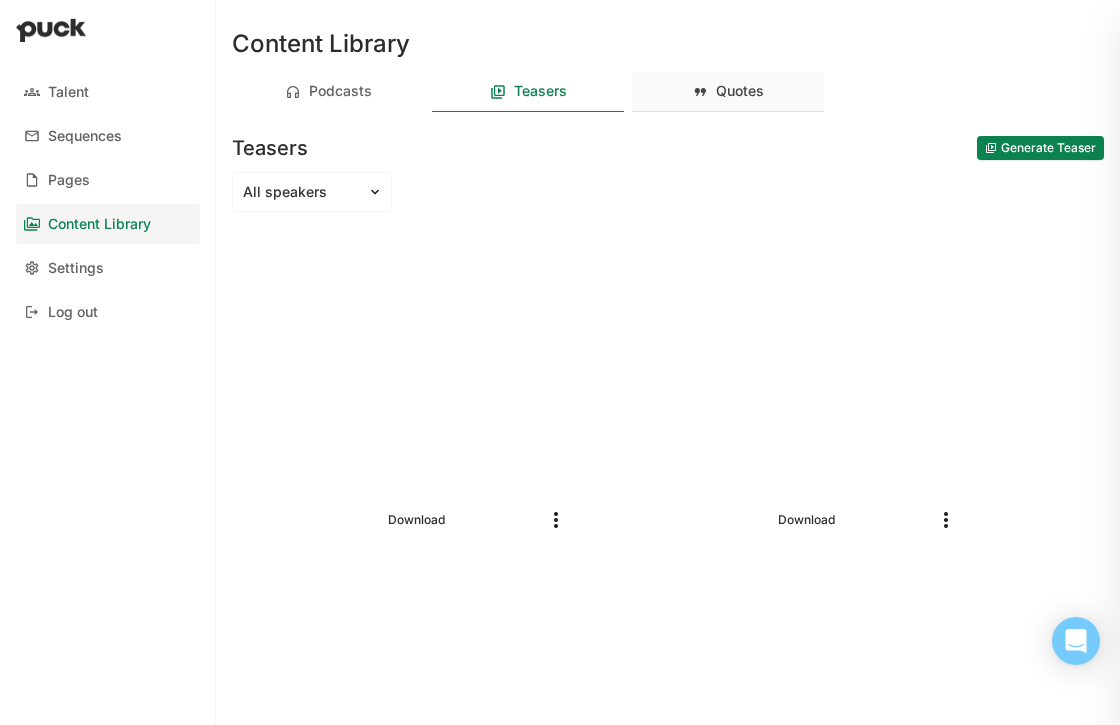 click at bounding box center (700, 92) 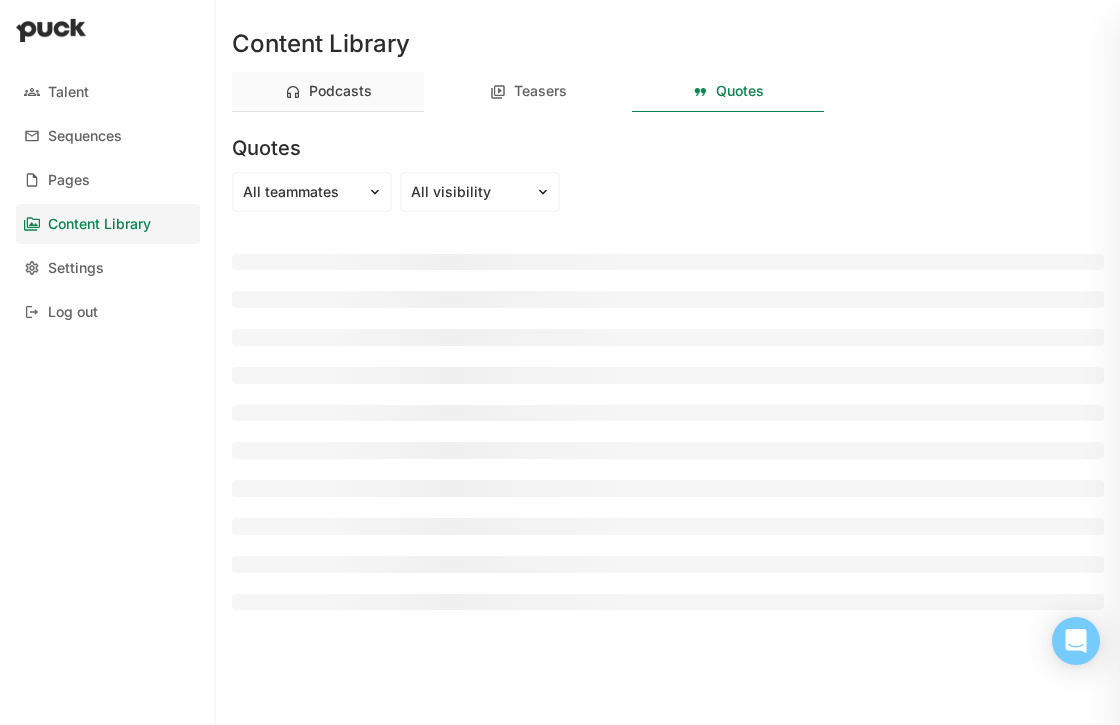 click on "Podcasts" at bounding box center [328, 92] 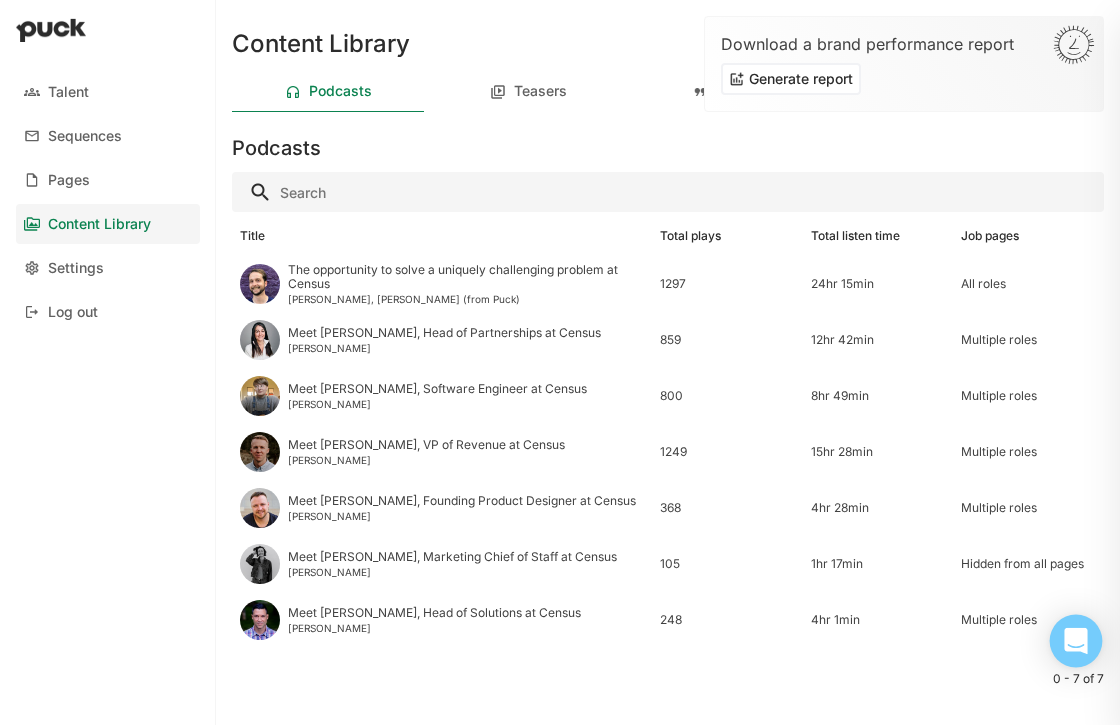 click 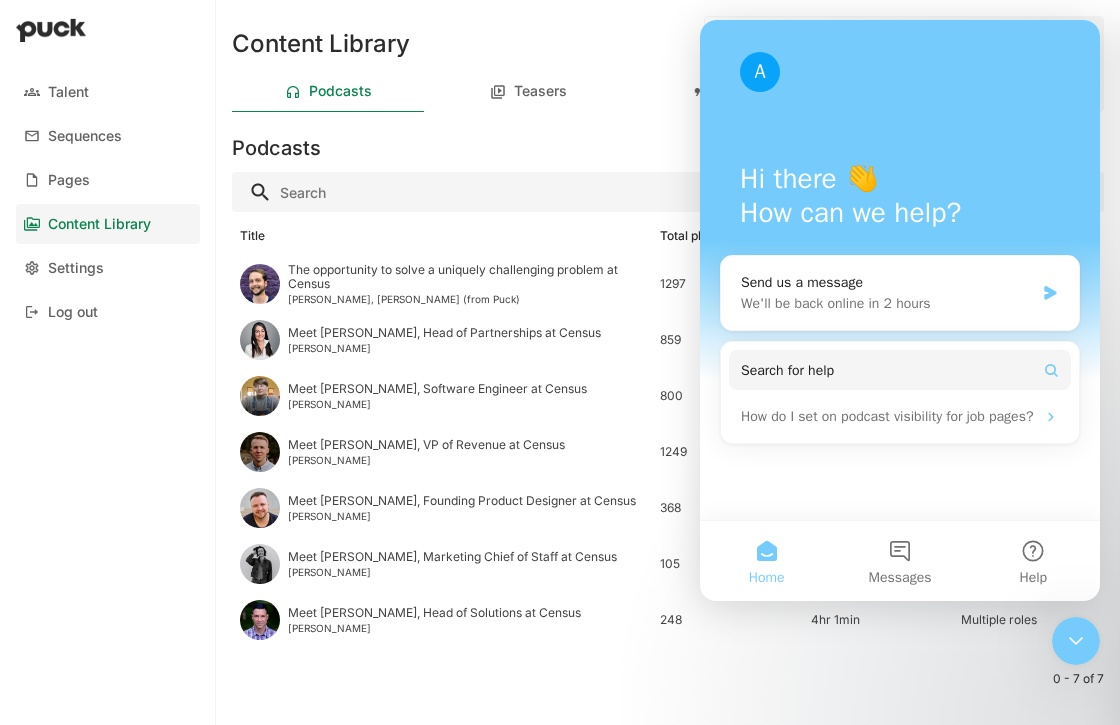scroll, scrollTop: 0, scrollLeft: 0, axis: both 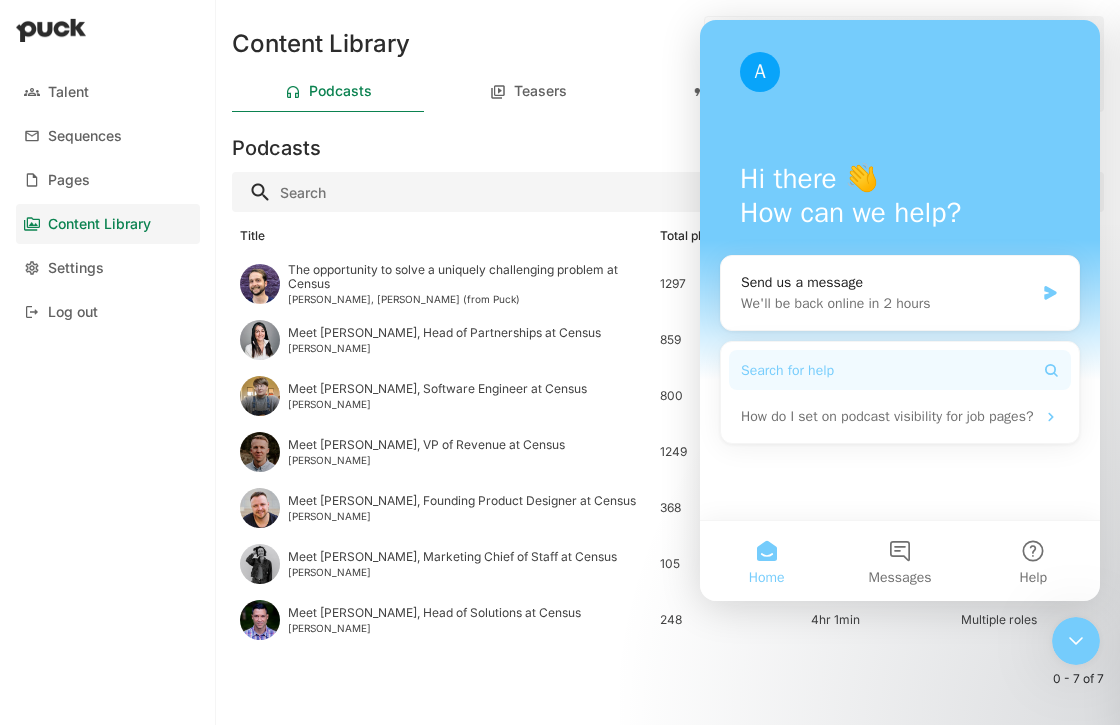 click on "Search for help" at bounding box center (900, 370) 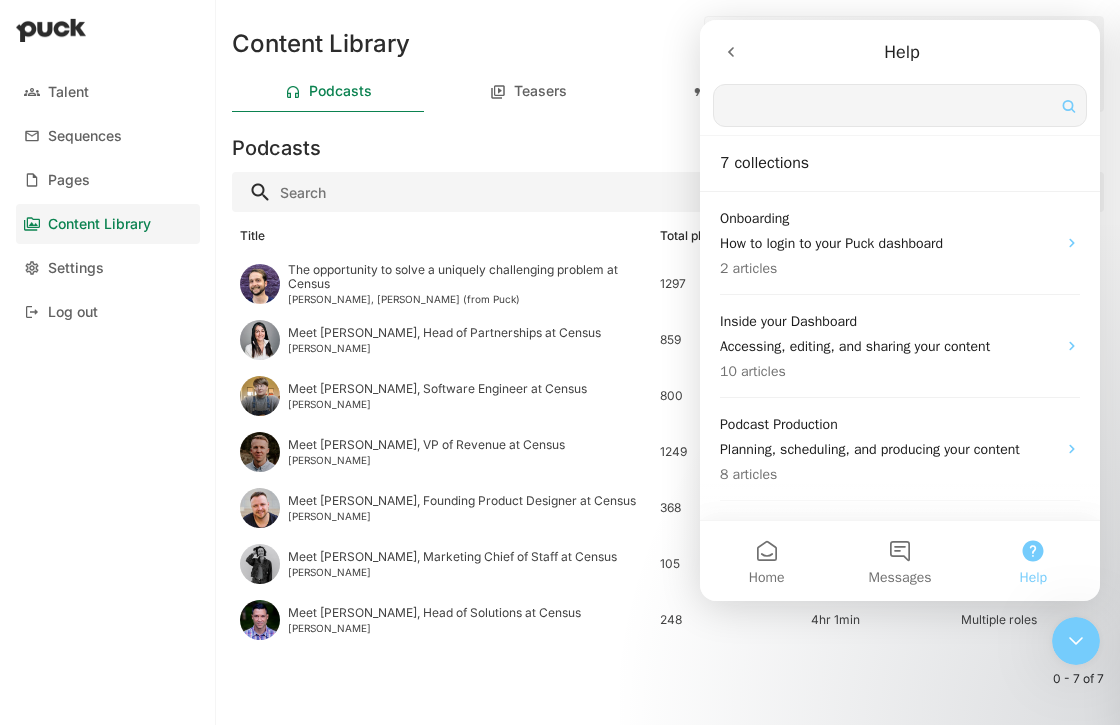 scroll, scrollTop: 0, scrollLeft: 0, axis: both 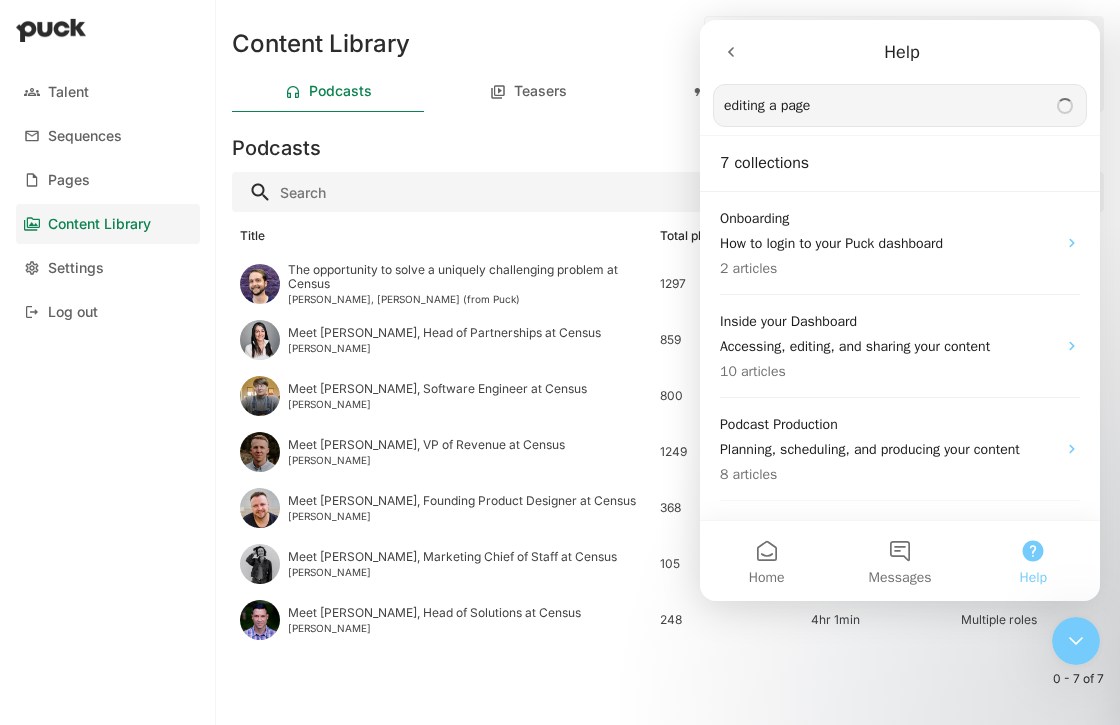 type on "editing a page" 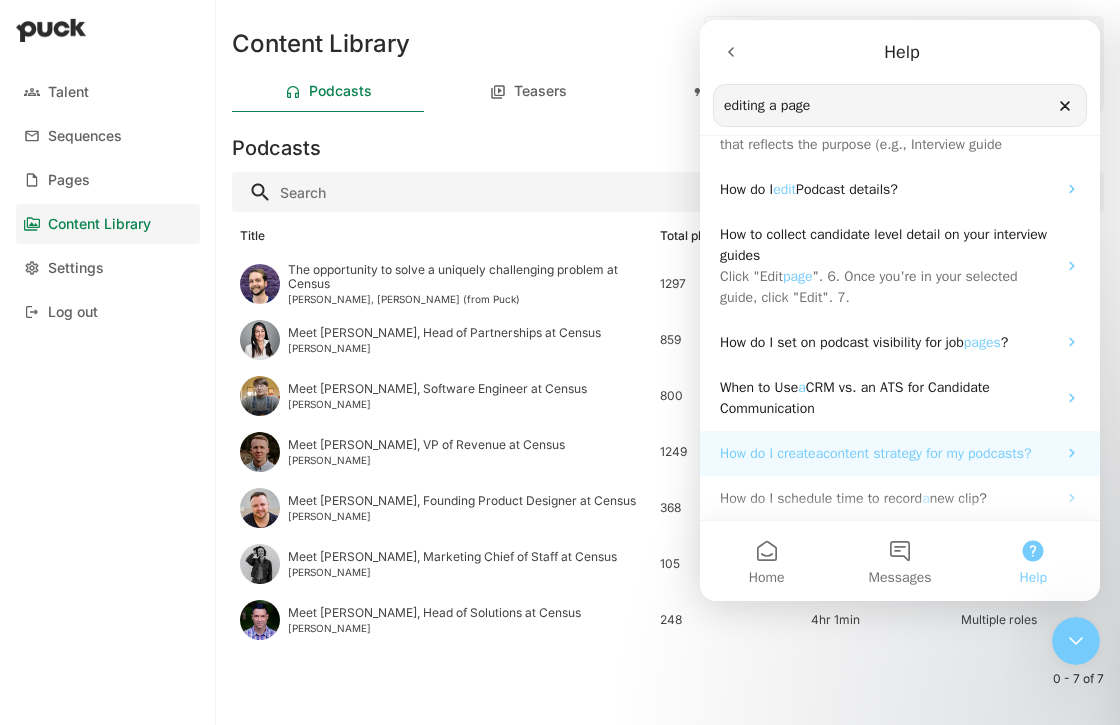 scroll, scrollTop: 0, scrollLeft: 0, axis: both 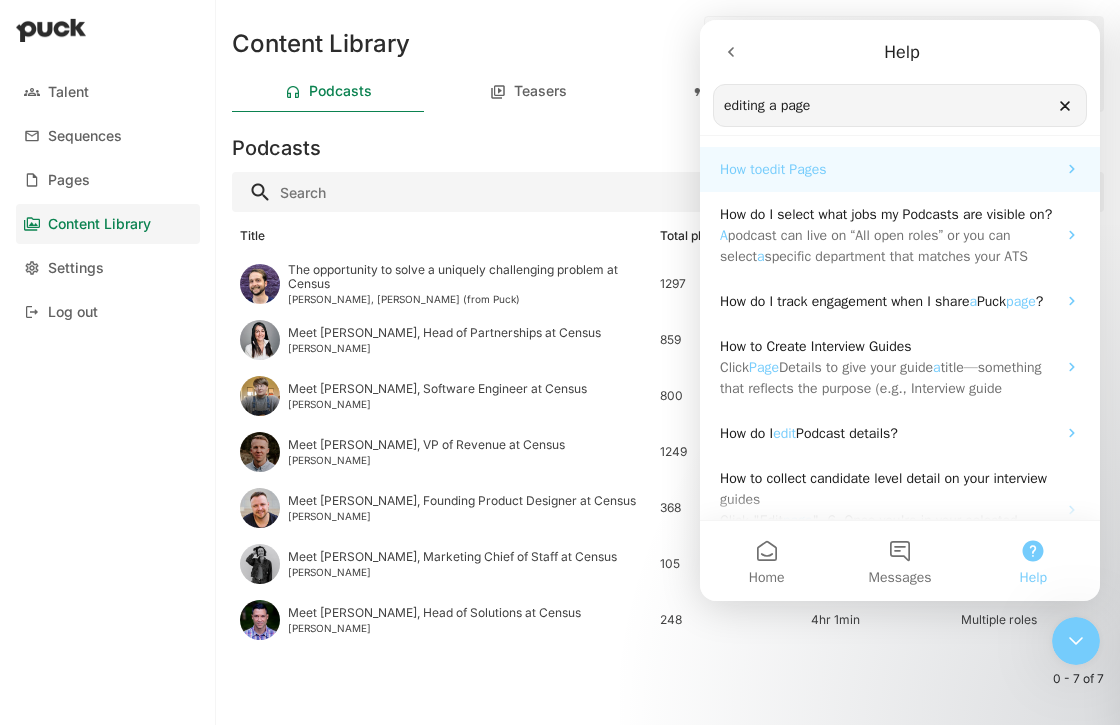 click on "Pages" at bounding box center (807, 169) 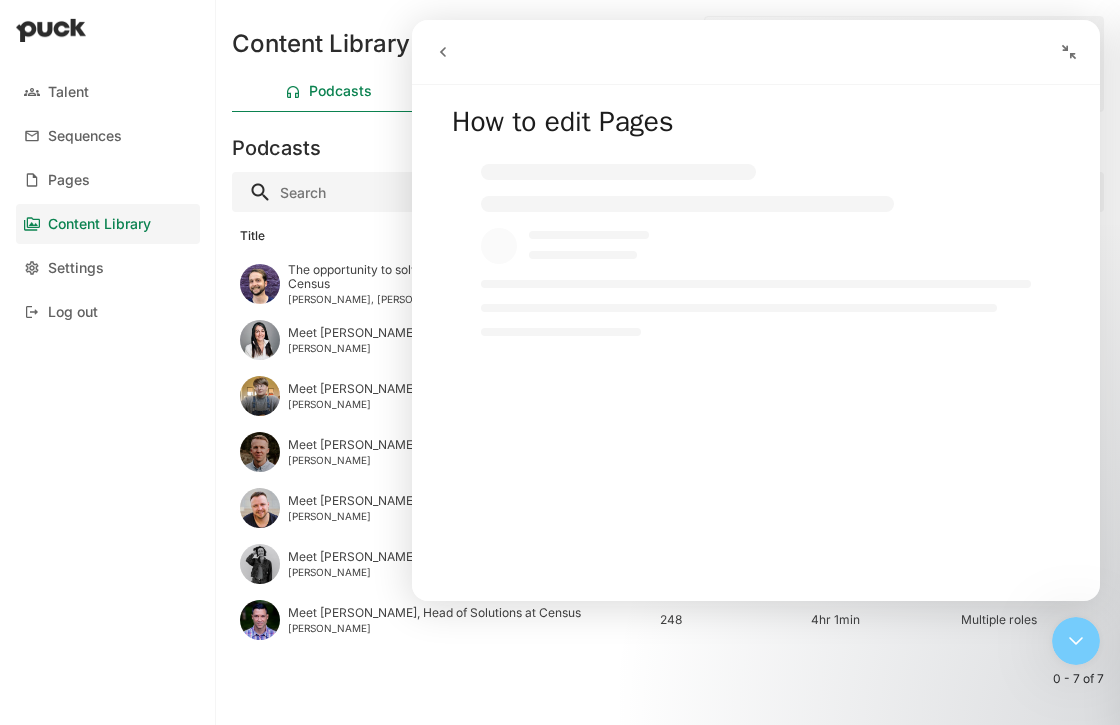click at bounding box center [756, 364] 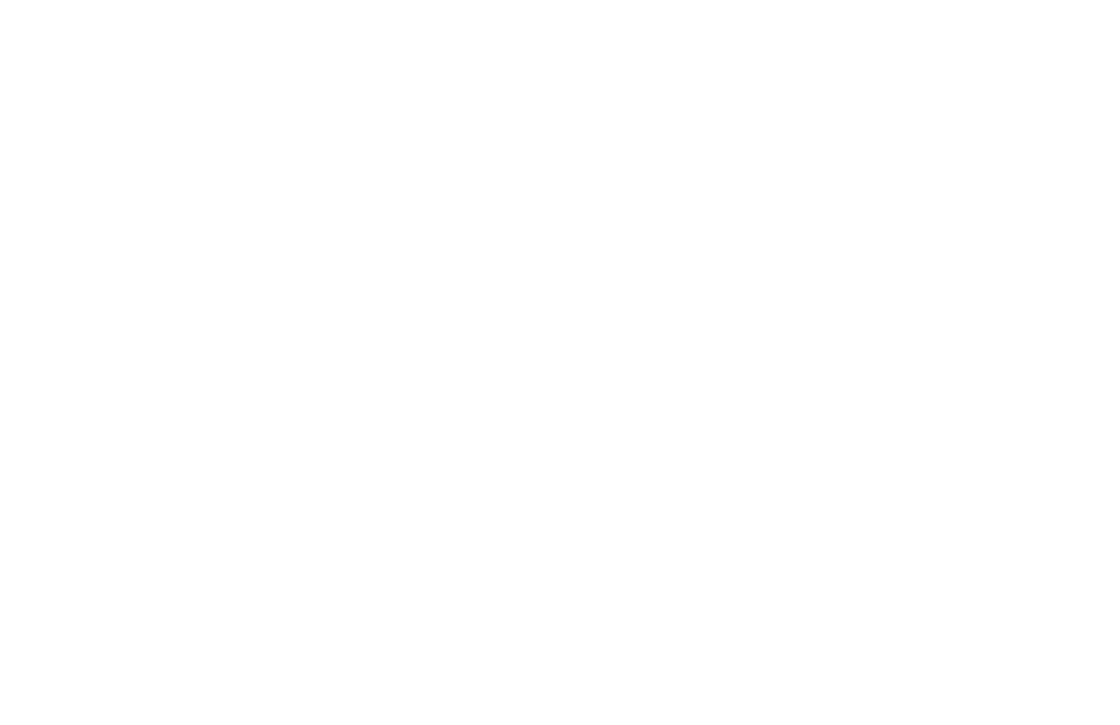 scroll, scrollTop: 0, scrollLeft: 0, axis: both 